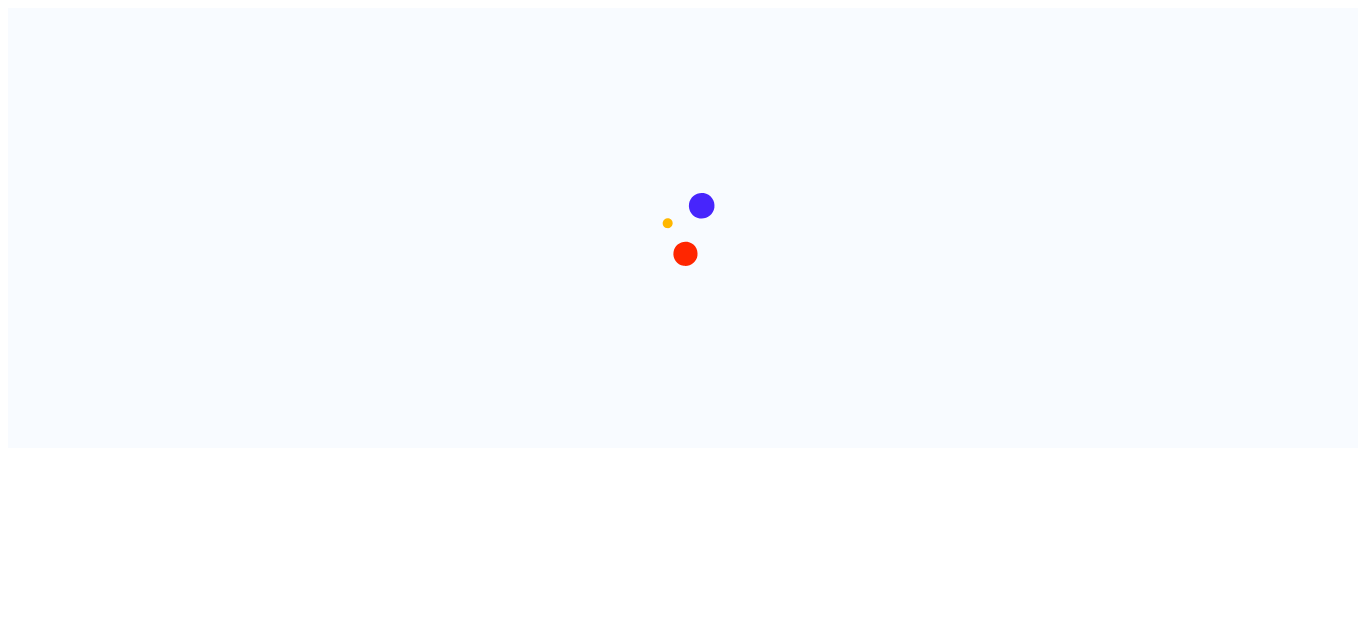 scroll, scrollTop: 0, scrollLeft: 0, axis: both 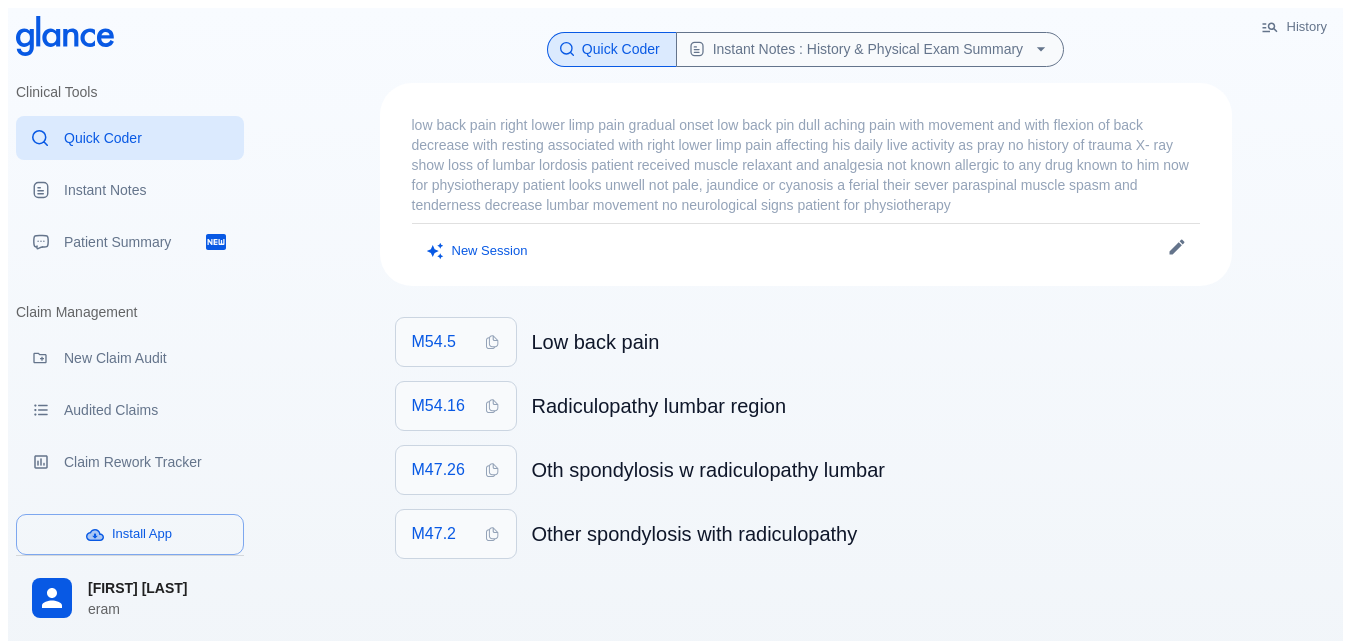 click on "low back pain
right lower limp pain
gradual onset low back pin dull aching pain with movement and with flexion of back  decrease with resting associated with right lower limp pain affecting his daily live activity as pray no history of trauma
X- ray show loss of lumbar lordosis
patient received muscle relaxant and analgesia
not known allergic to any drug known to him
now for physiotherapy
patient looks unwell not pale, jaundice or cyanosis a ferial
their sever paraspinal muscle spasm and tenderness
decrease lumbar movement
no neurological signs
patient for physiotherapy" at bounding box center (806, 165) 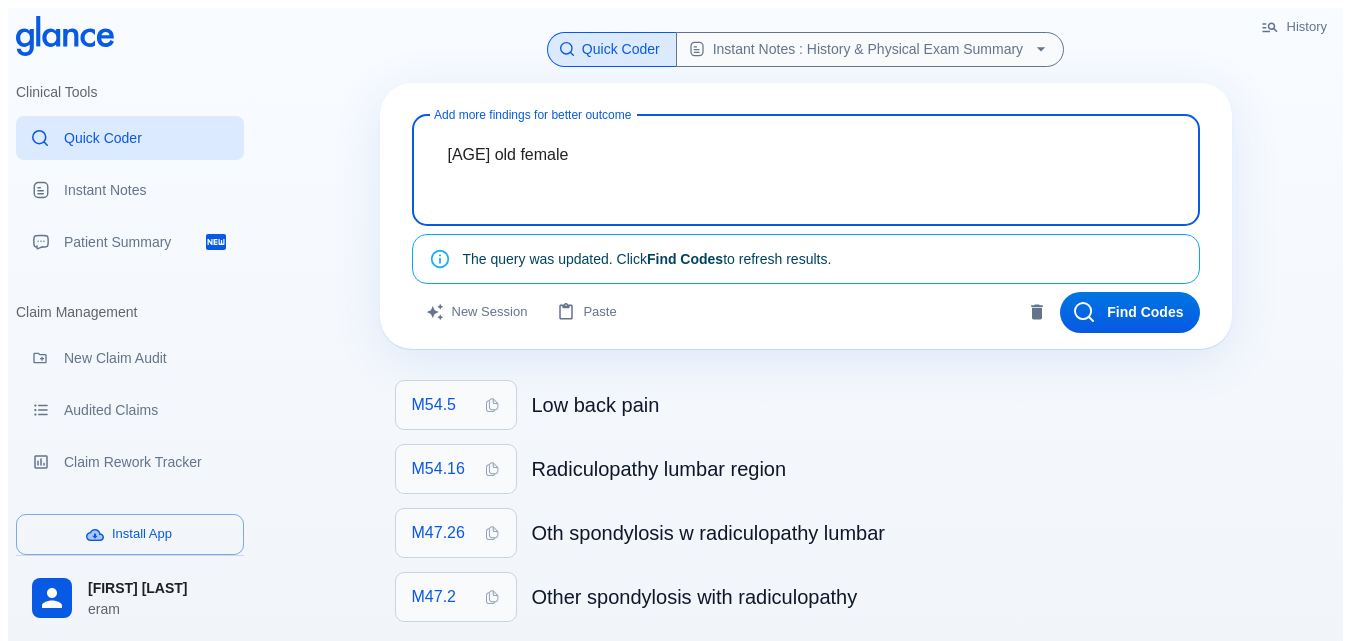 paste on "patient has right hand numbness,  easy fatigue and generalized muscle cramp
bone pain and easy fatigue
no history of trauma
family history of rheumatism
past history of rotator cuff syndrome and cervical disc propels vitamin D deficiency" 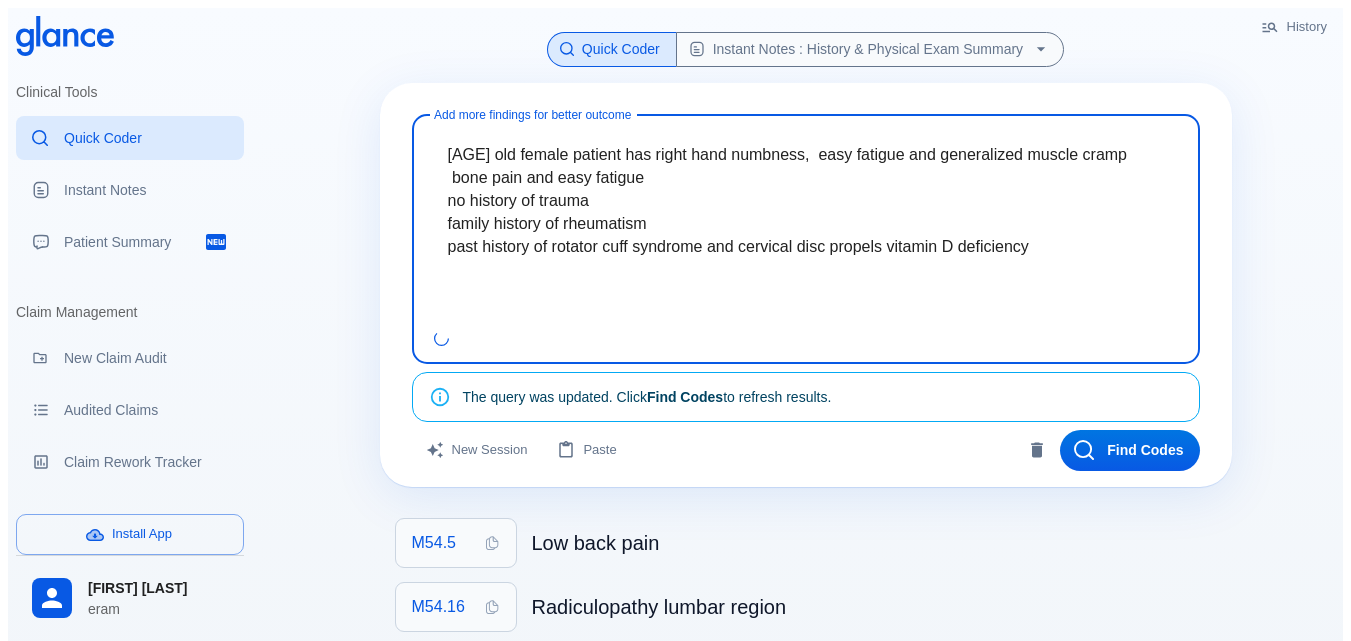 paste on "patient looks unwell not pale, jaundice or cyanosis a febrile
tenderness and spasm at cervical muscle
normal neurological examination" 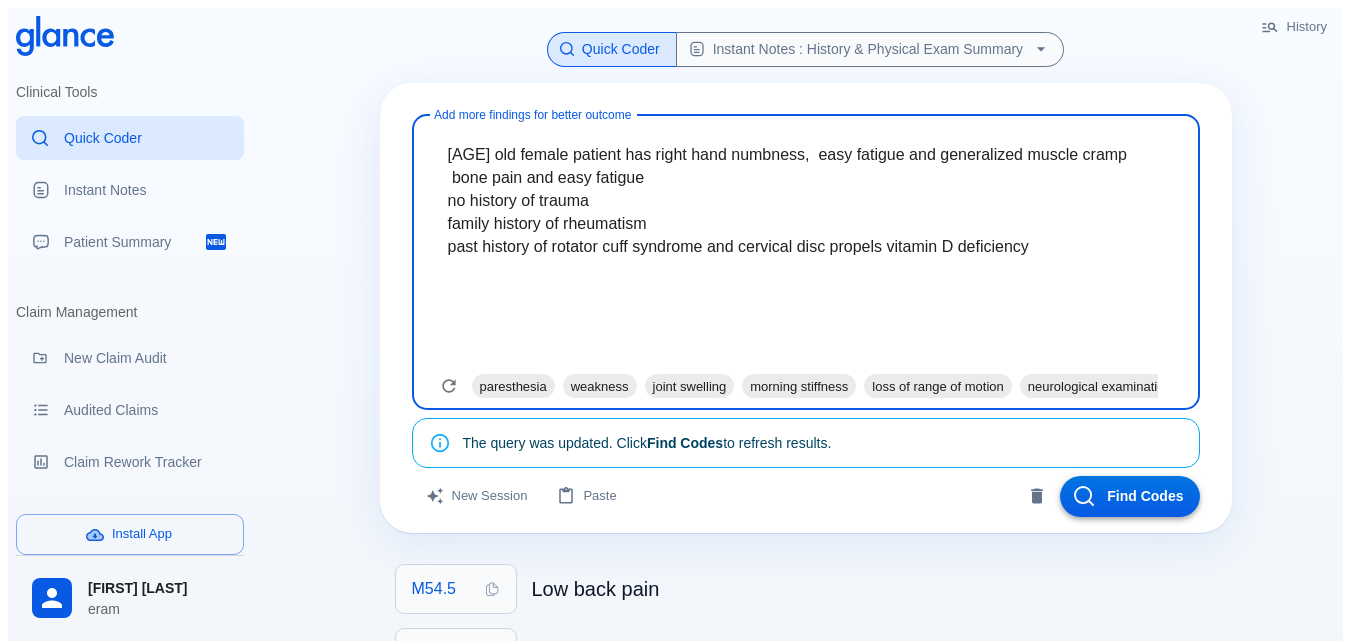 type on "[AGE] old female patient has right hand numbness,  easy fatigue and generalized muscle cramp
bone pain and easy fatigue
no history of trauma
family history of rheumatism
past history of rotator cuff syndrome and cervical disc propels vitamin D deficiency" 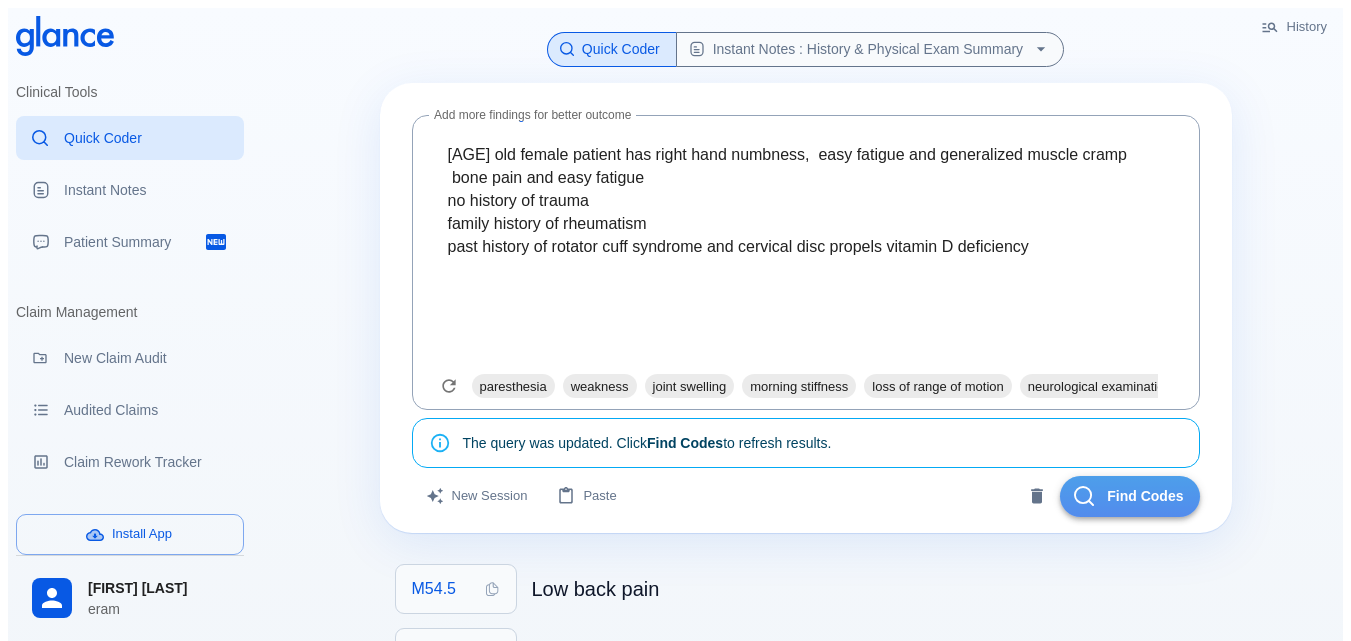 click on "Find Codes" at bounding box center [1130, 496] 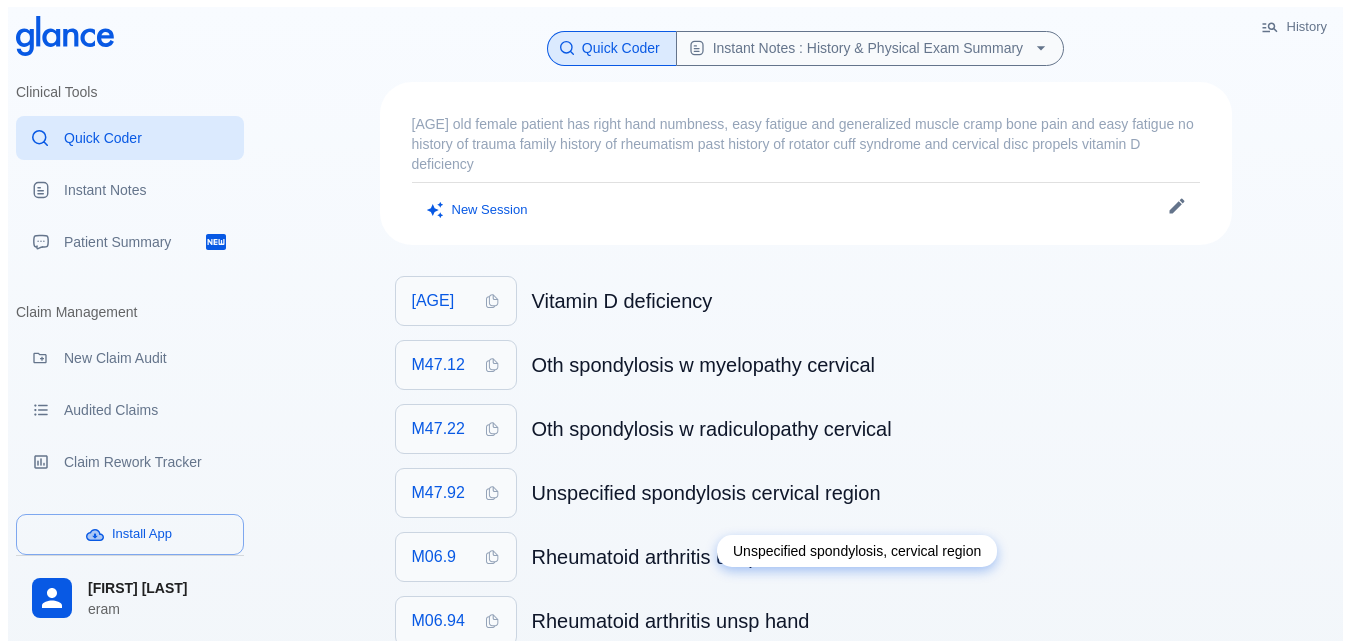 scroll, scrollTop: 0, scrollLeft: 0, axis: both 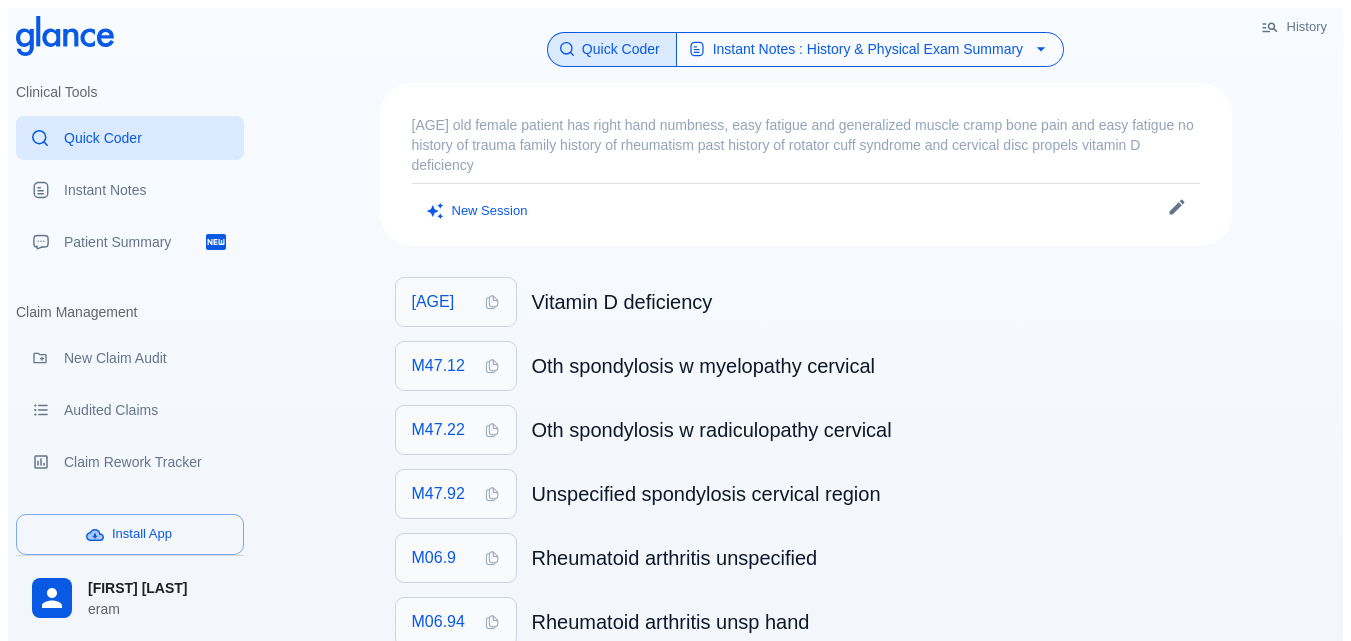 click on "Instant Notes   : History & Physical Exam Summary" at bounding box center [870, 49] 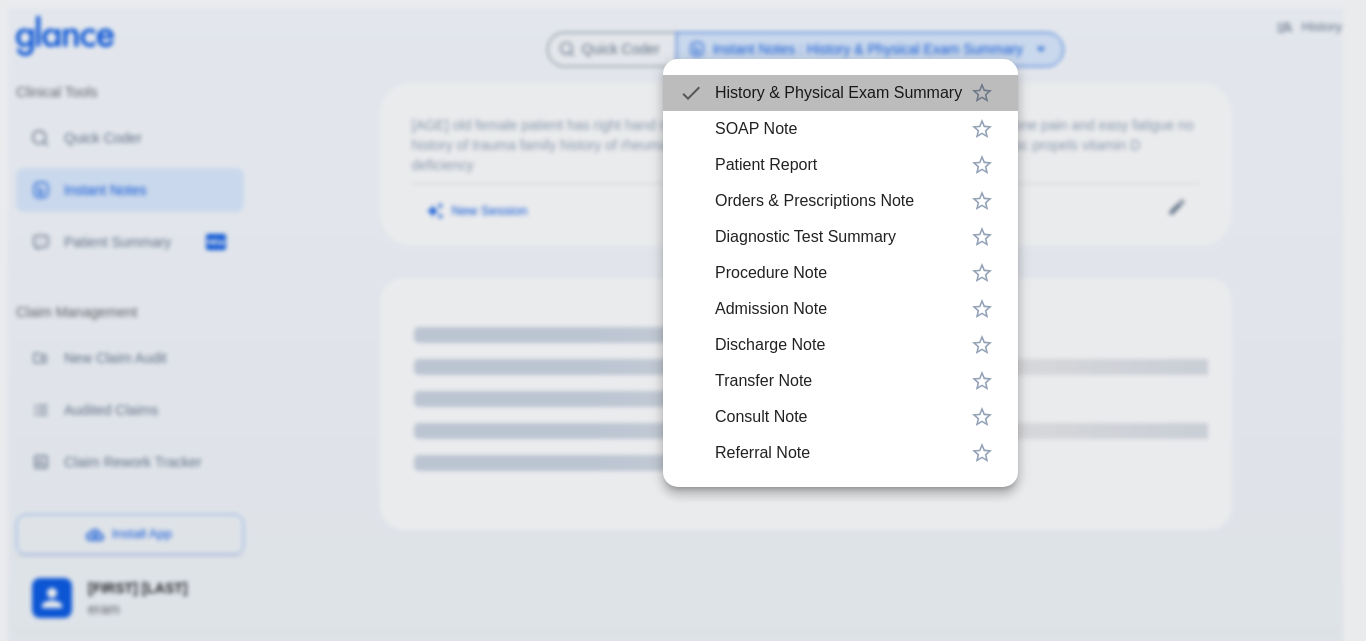 click on "History & Physical Exam Summary" at bounding box center [838, 93] 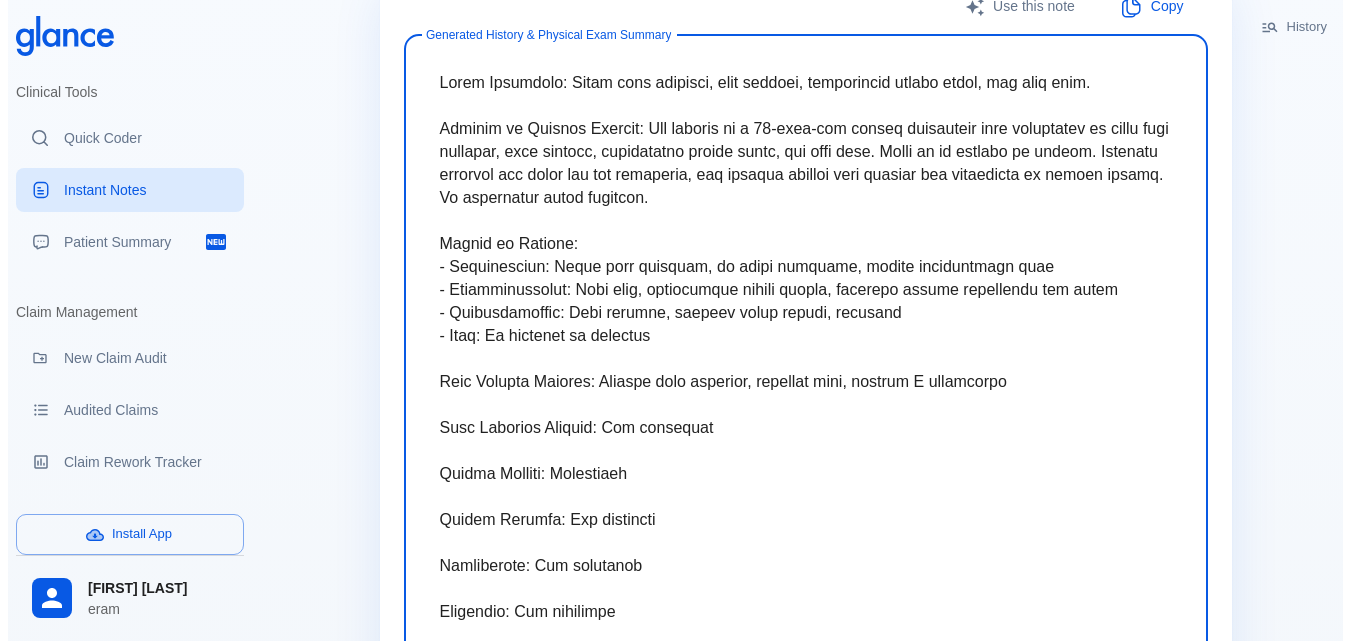 scroll, scrollTop: 400, scrollLeft: 0, axis: vertical 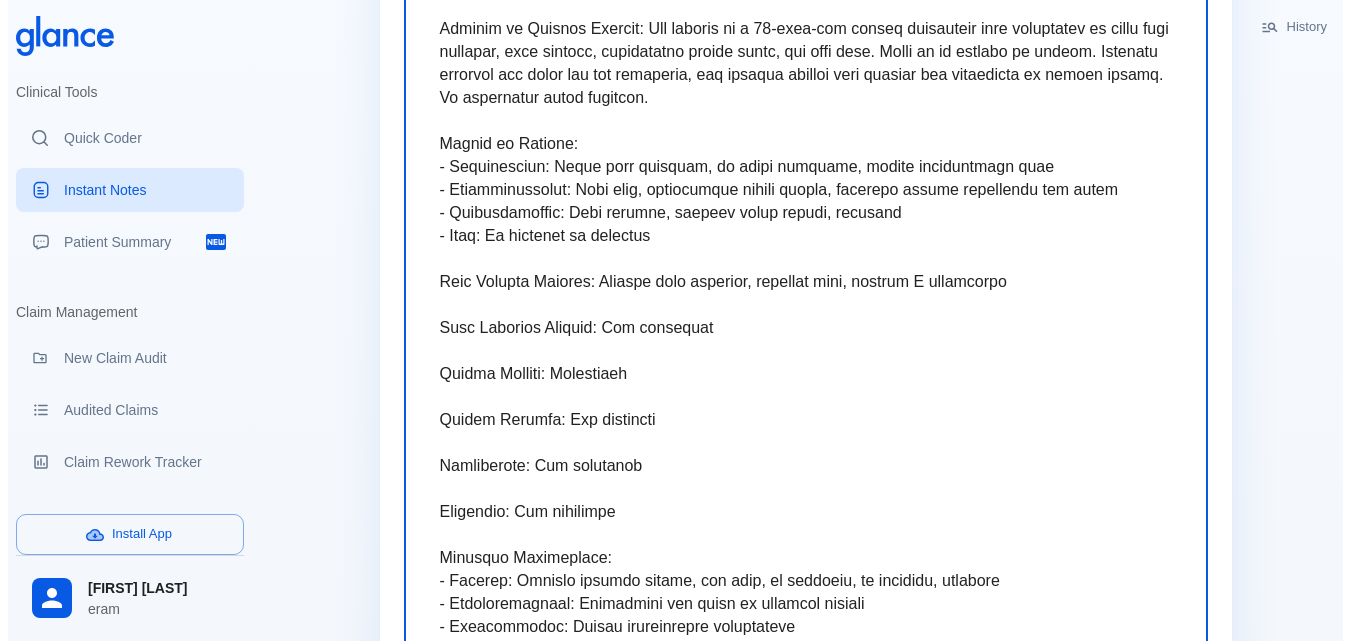 drag, startPoint x: 762, startPoint y: 390, endPoint x: 438, endPoint y: 370, distance: 324.6167 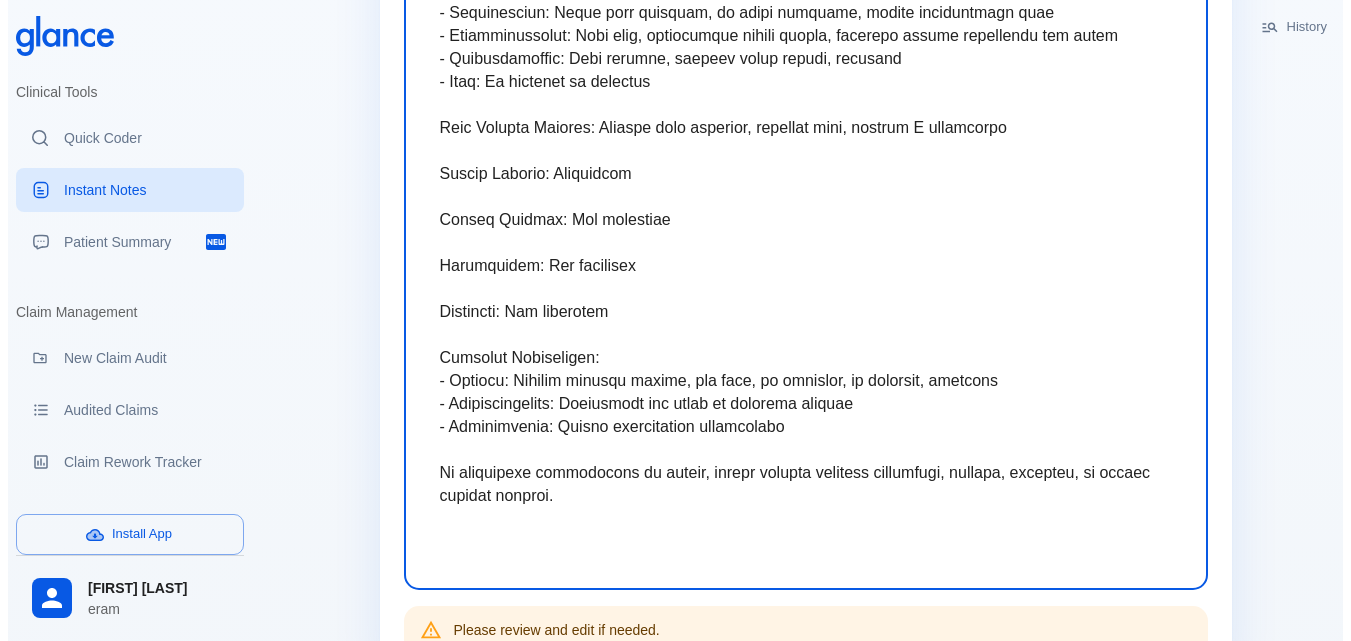 scroll, scrollTop: 600, scrollLeft: 0, axis: vertical 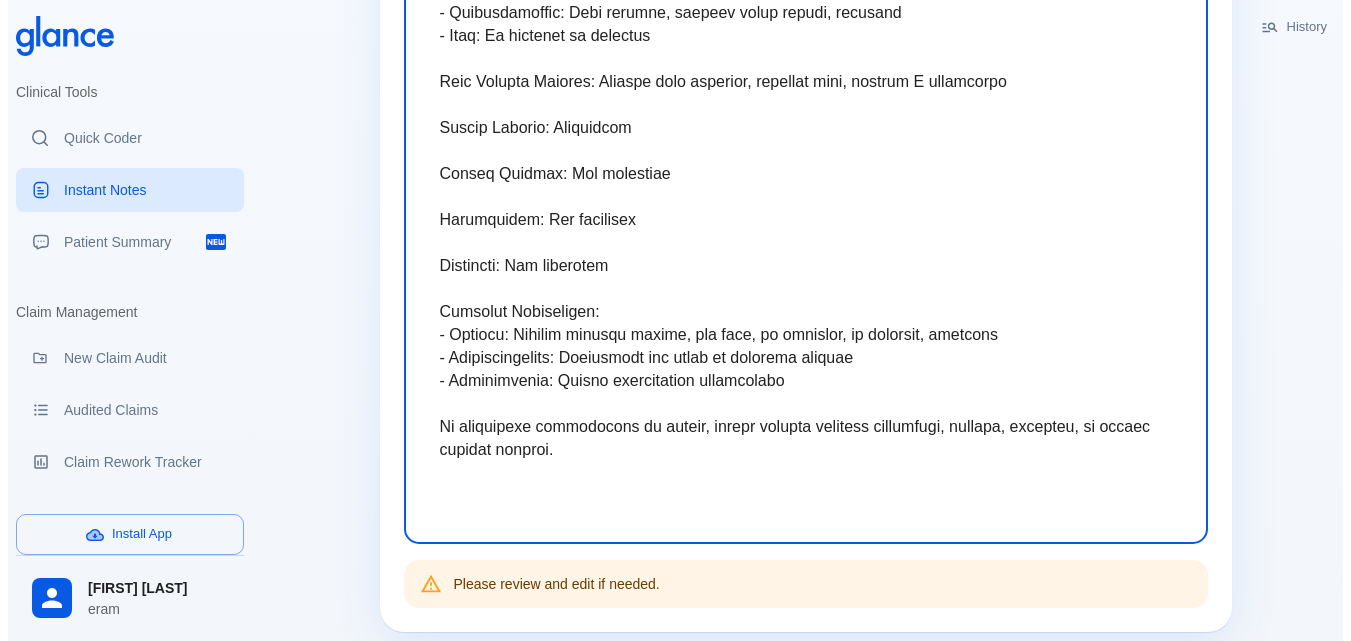 drag, startPoint x: 642, startPoint y: 331, endPoint x: 434, endPoint y: 216, distance: 237.67415 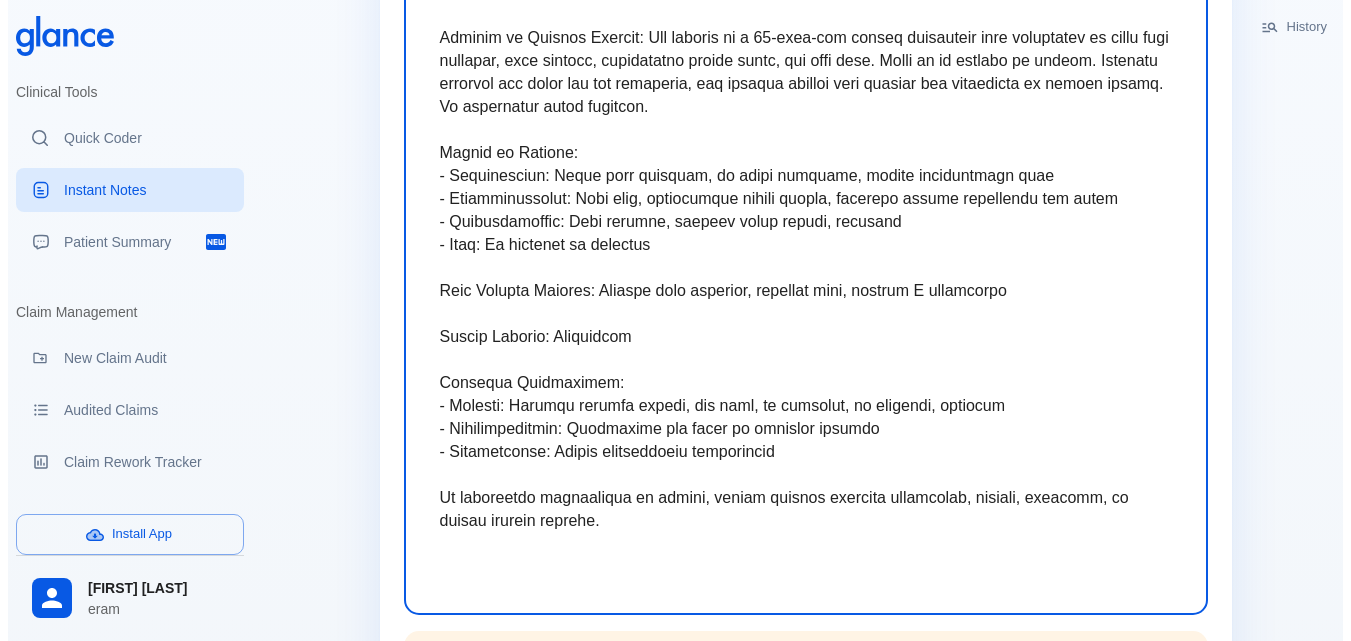 scroll, scrollTop: 200, scrollLeft: 0, axis: vertical 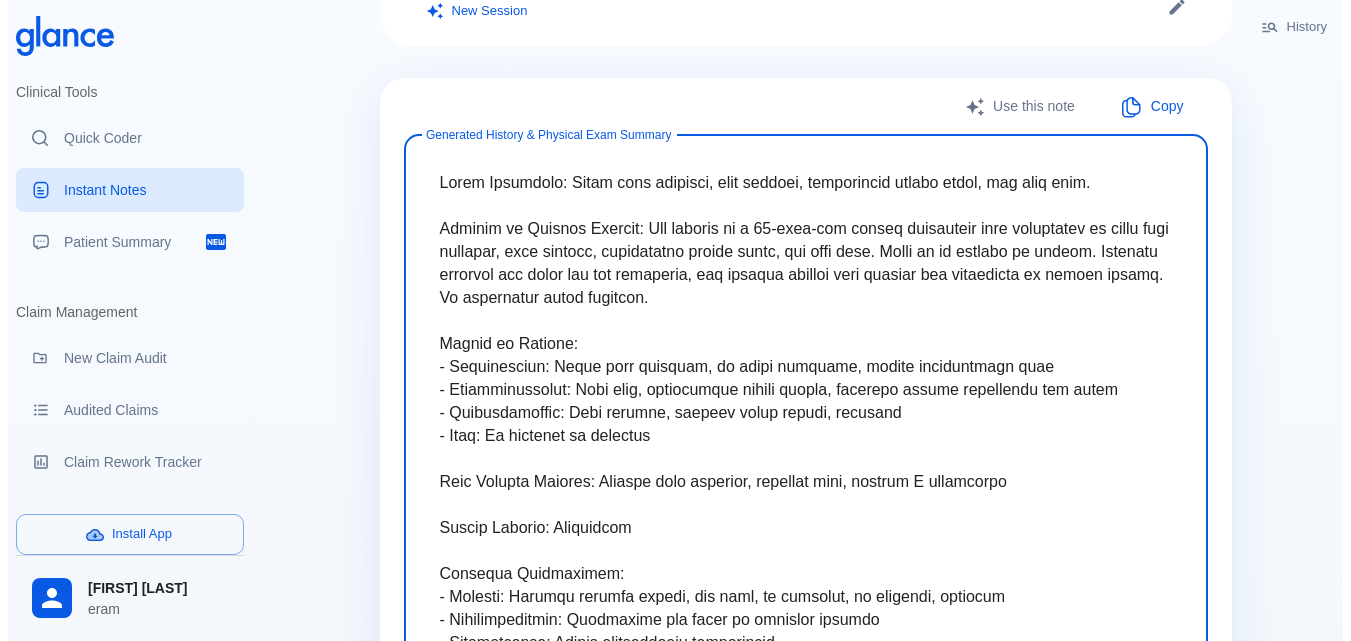 drag, startPoint x: 680, startPoint y: 584, endPoint x: 442, endPoint y: 184, distance: 465.45032 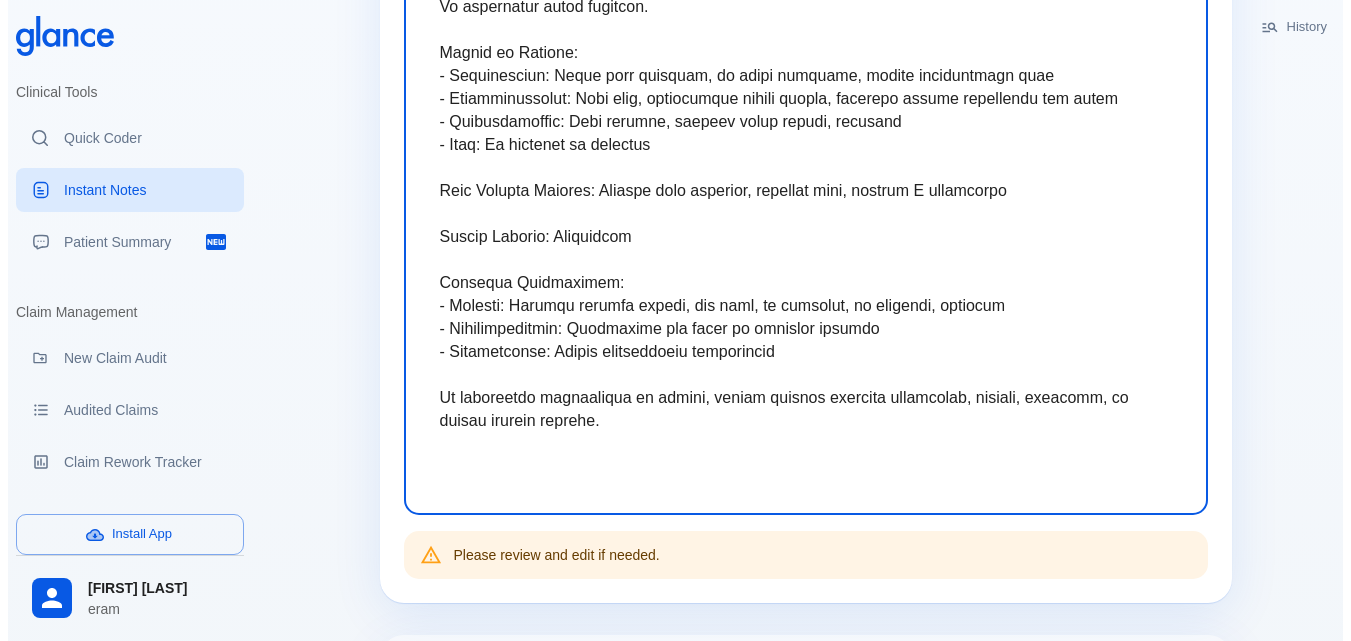 scroll, scrollTop: 500, scrollLeft: 0, axis: vertical 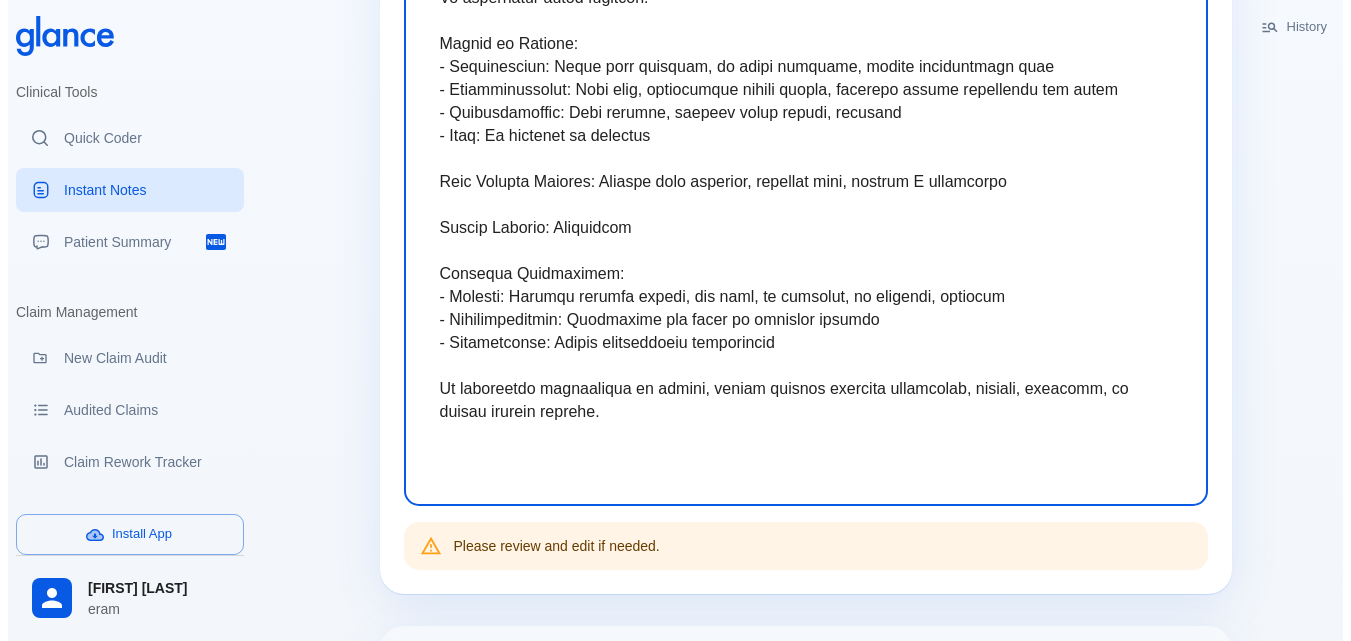 click at bounding box center [806, 170] 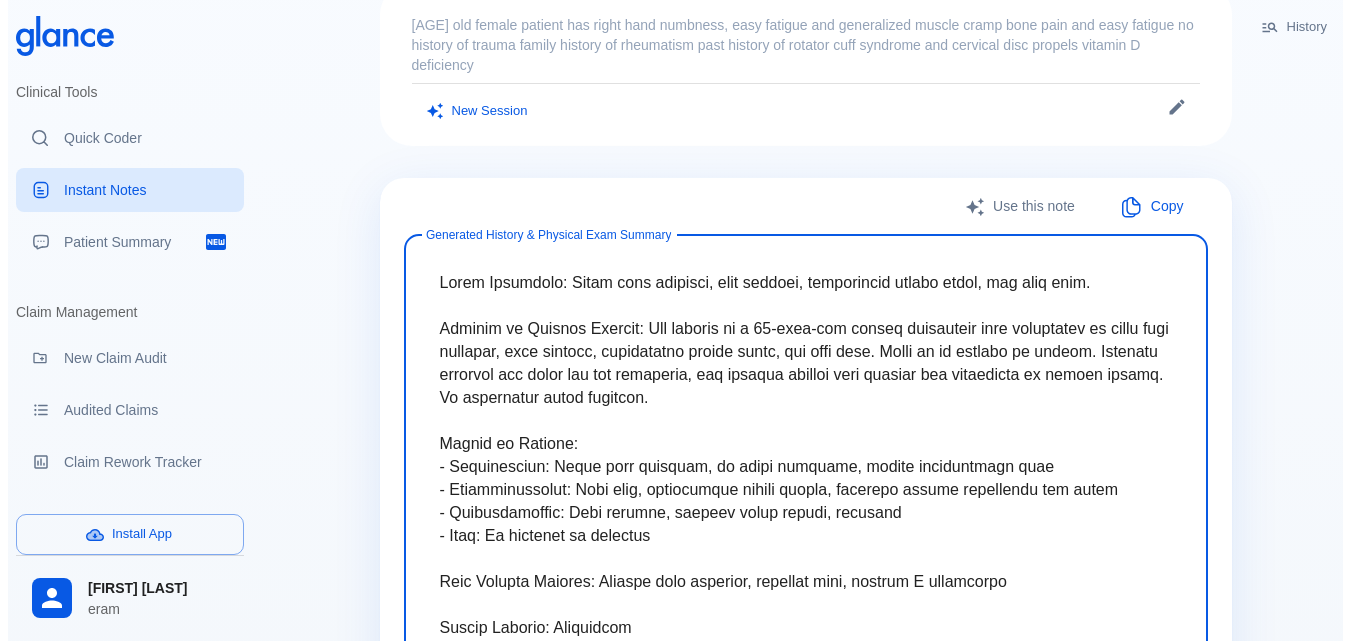 scroll, scrollTop: 0, scrollLeft: 0, axis: both 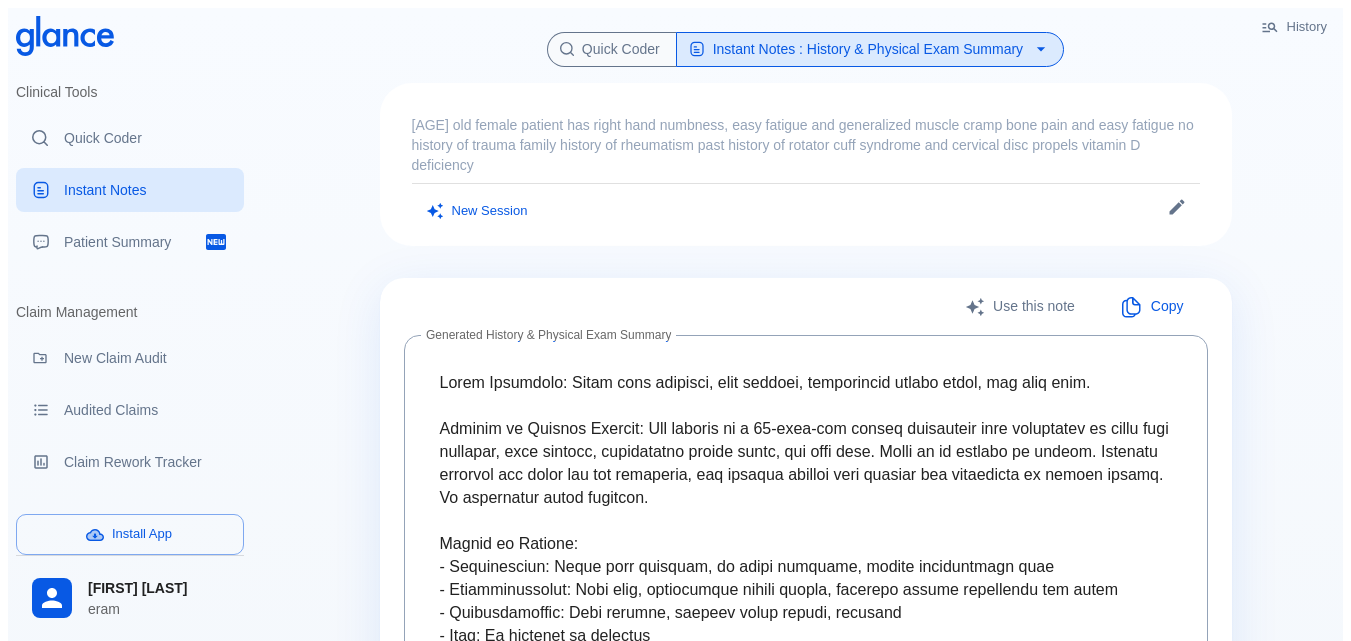click on "[AGE] old female patient has right hand numbness,  easy fatigue and generalized muscle cramp
bone pain and easy fatigue
no history of trauma
family history of rheumatism
past history of rotator cuff syndrome and cervical disc propels vitamin D deficiency" at bounding box center [806, 145] 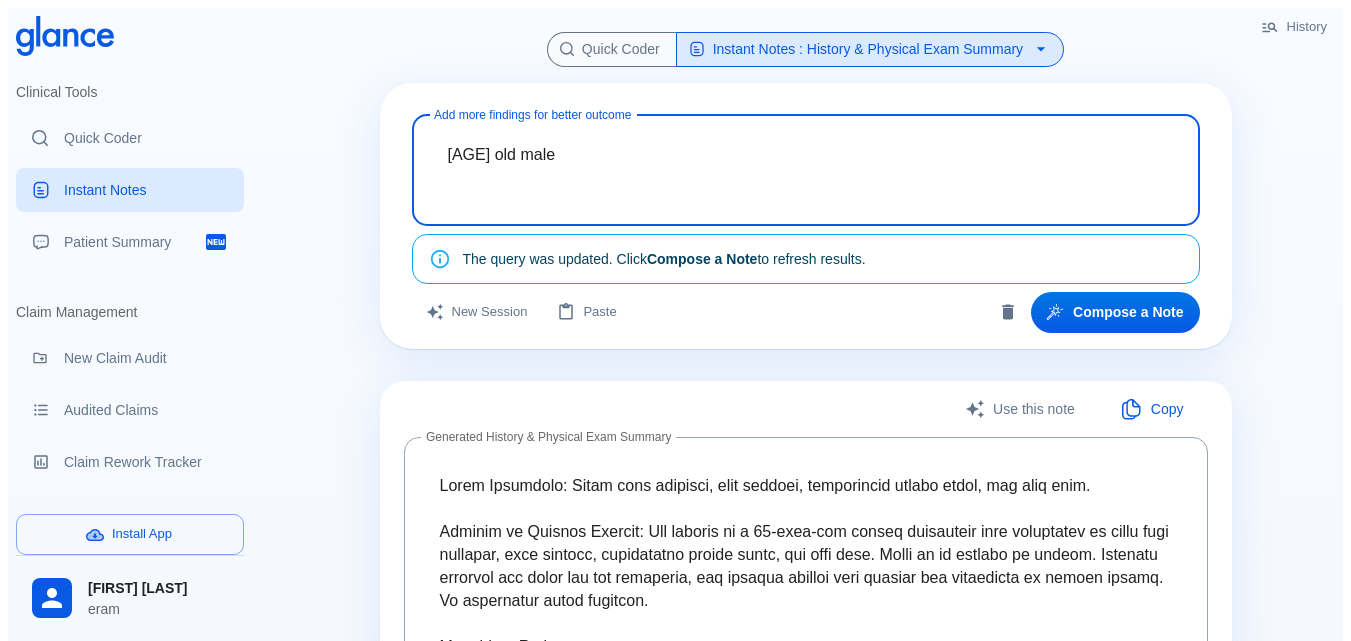 paste on "DOT: [DATE]
MOT: direct trauma
SOT : right hand
will patient play football game direct hinted felt down feel sever sharp pain at dorsal of hand associated with swelling patient seen at al flah hospital X-ray show right 4th metacarpal bone fracture and full cast was apply
patient for X-ray follow u[p" 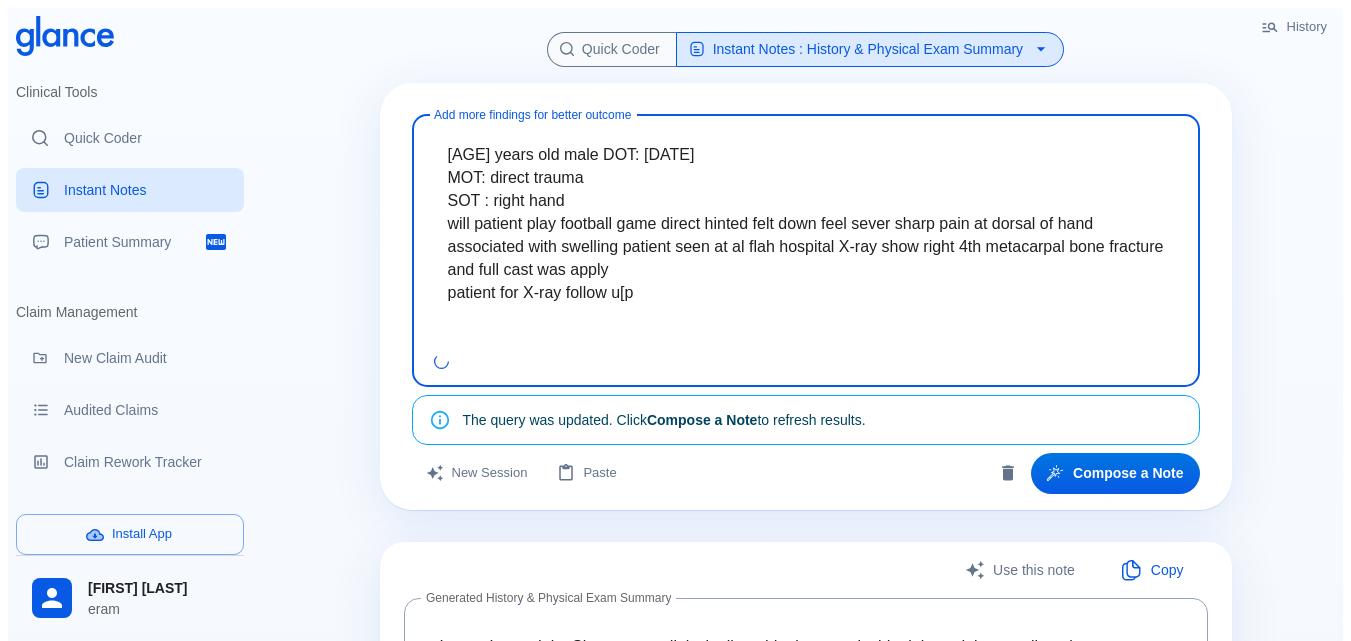 paste on "patient looks unwell not pale, jaundice or cyanosis a febrile
their fiberglass cast blow elbow at right hand in copra position
distal circulation intake" 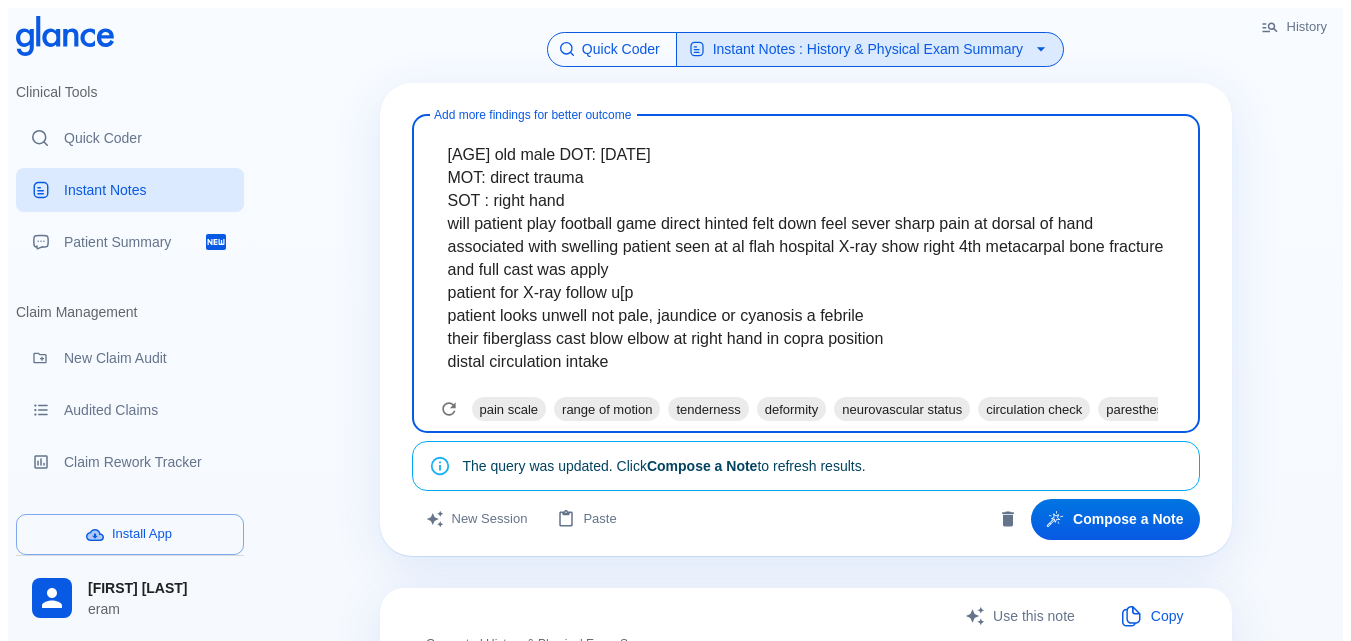 type on "[AGE] old male DOT: [DATE]
MOT: direct trauma
SOT : right hand
will patient play football game direct hinted felt down feel sever sharp pain at dorsal of hand associated with swelling patient seen at al flah hospital X-ray show right 4th metacarpal bone fracture and full cast was apply
patient for X-ray follow u[p
patient looks unwell not pale, jaundice or cyanosis a febrile
their fiberglass cast blow elbow at right hand in copra position
distal circulation intake" 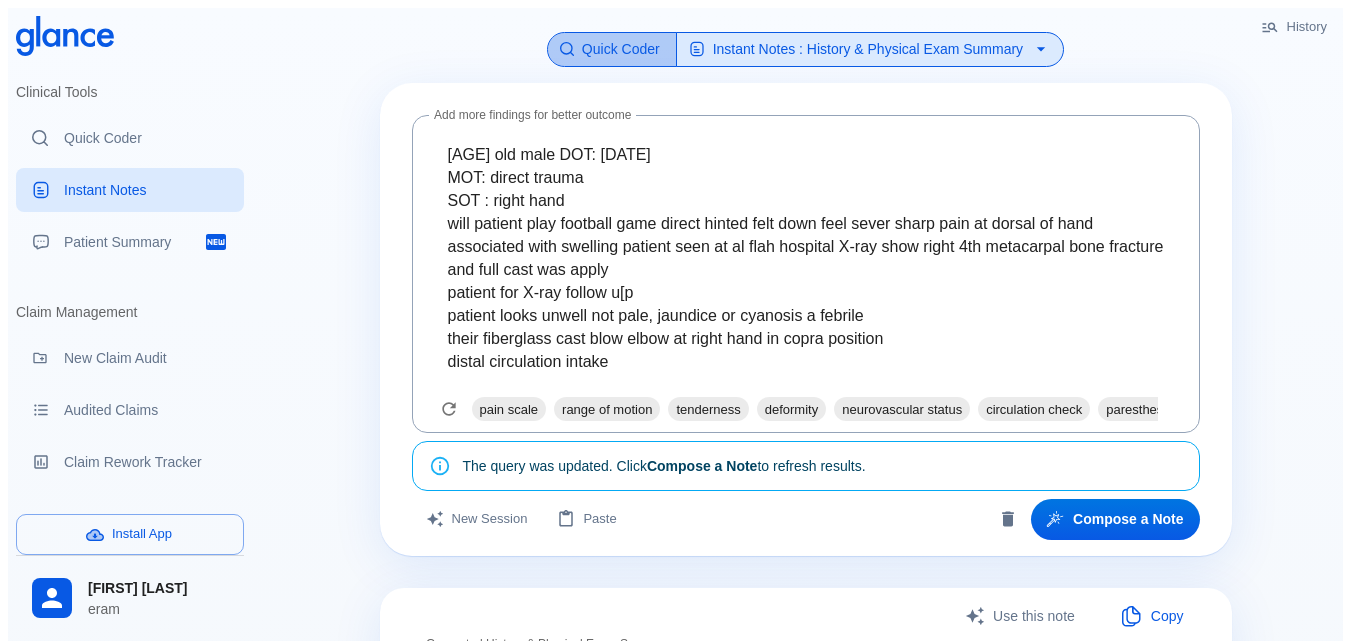 click on "Quick Coder" at bounding box center (612, 49) 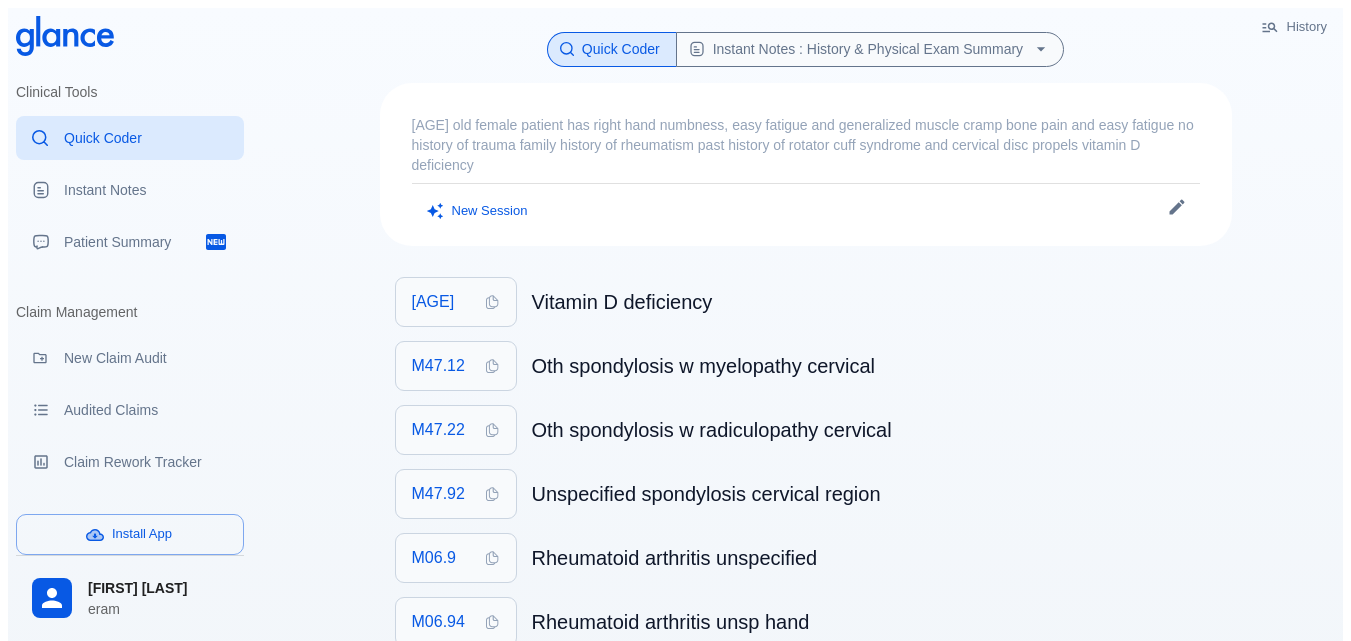 click on "[AGE] old female patient has right hand numbness,  easy fatigue and generalized muscle cramp
bone pain and easy fatigue
no history of trauma
family history of rheumatism
past history of rotator cuff syndrome and cervical disc propels vitamin D deficiency
patient looks unwell not pale, jaundice or cyanosis a febrile
tenderness and spasm at cervical muscle
normal neurological examination  New Session" at bounding box center (806, 165) 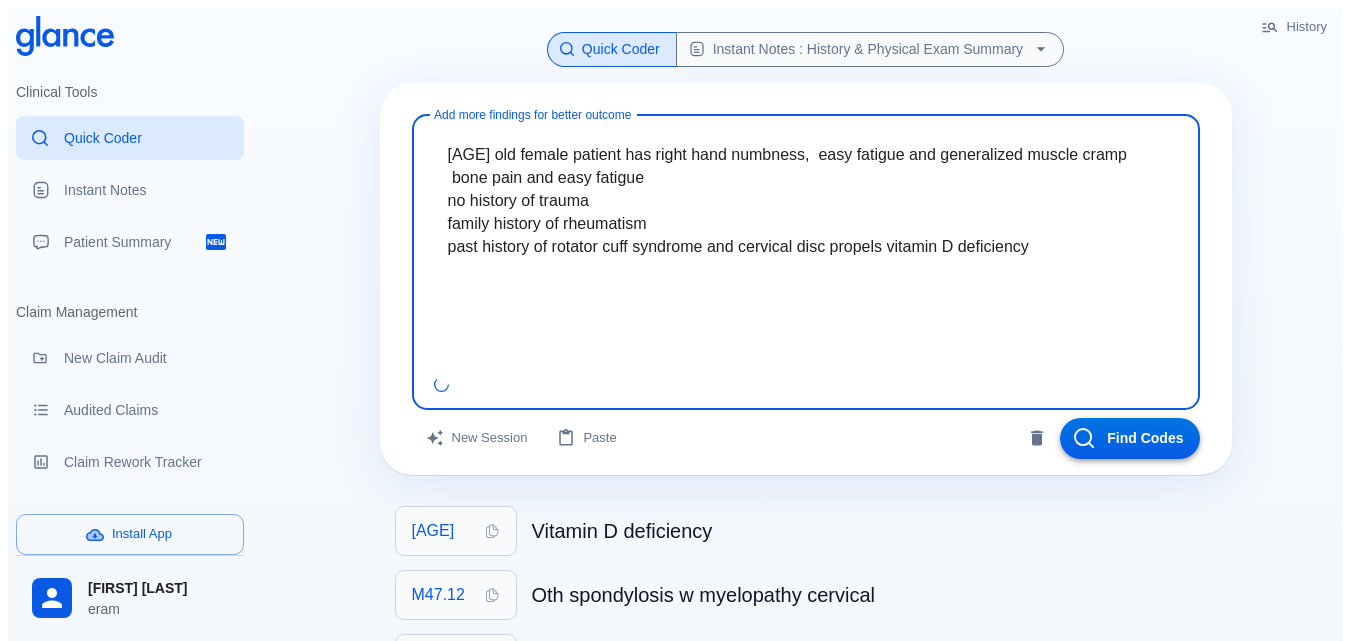 click at bounding box center (1084, 438) 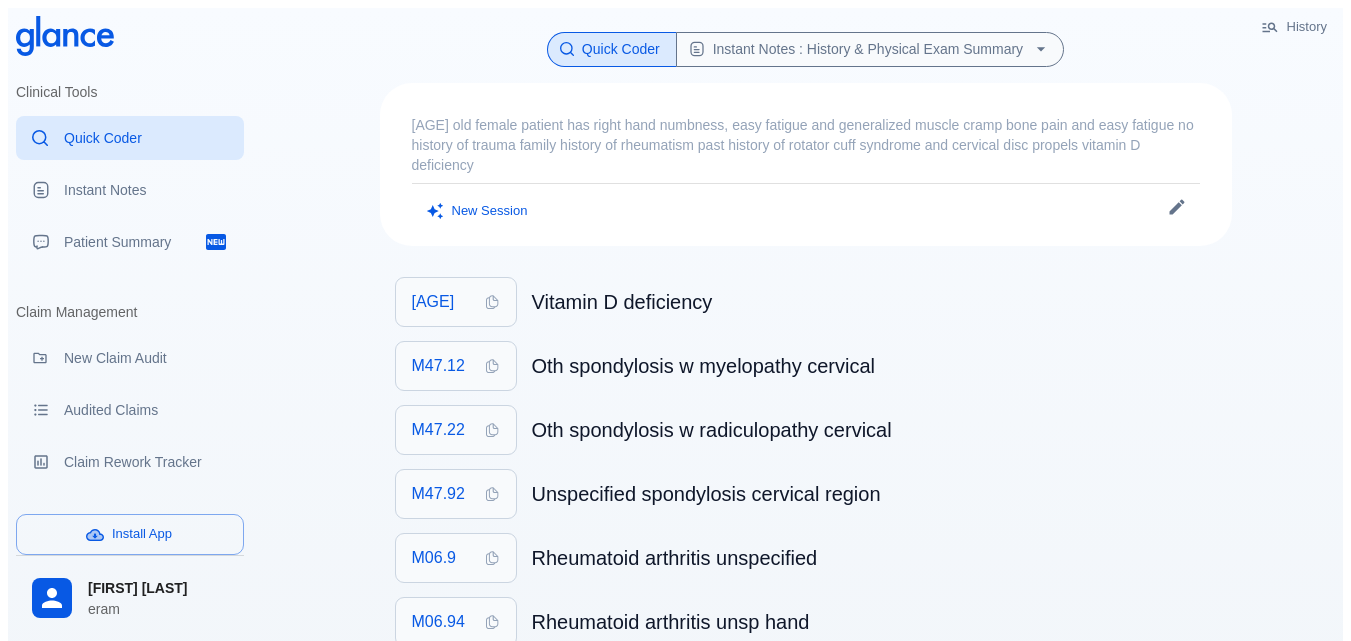 click on "[AGE] old female patient has right hand numbness,  easy fatigue and generalized muscle cramp
bone pain and easy fatigue
no history of trauma
family history of rheumatism
past history of rotator cuff syndrome and cervical disc propels vitamin D deficiency" at bounding box center (806, 145) 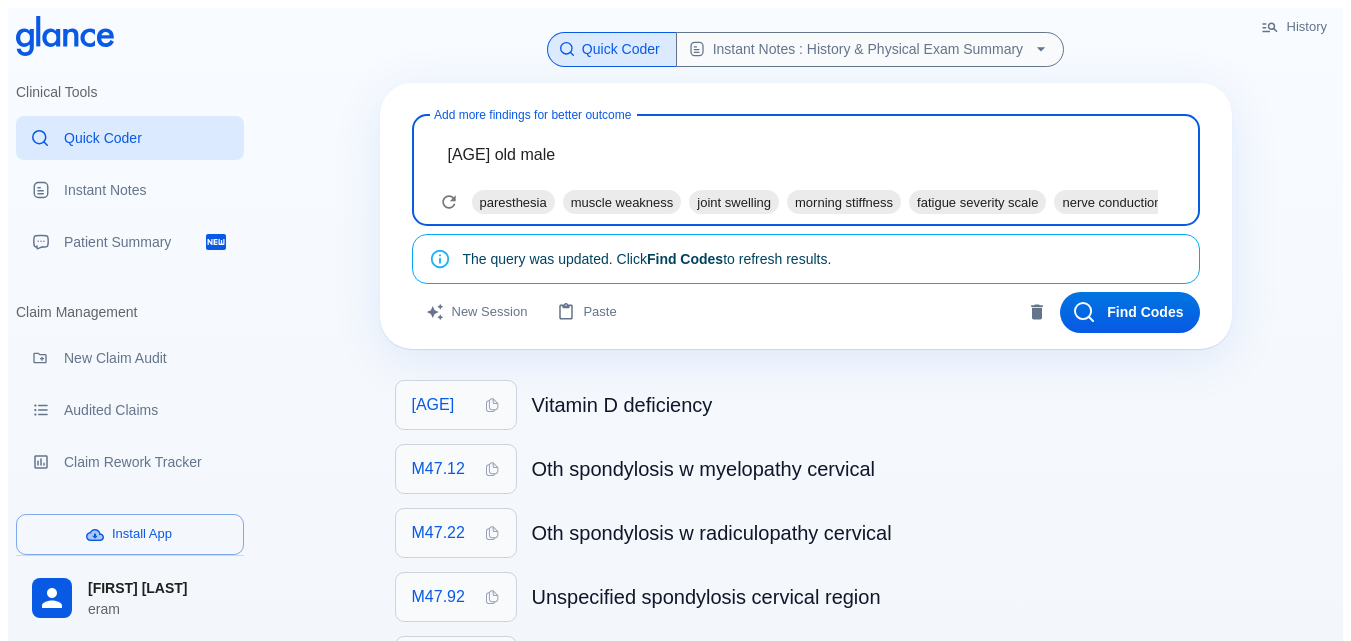 click on "[AGE] old male" at bounding box center (806, 154) 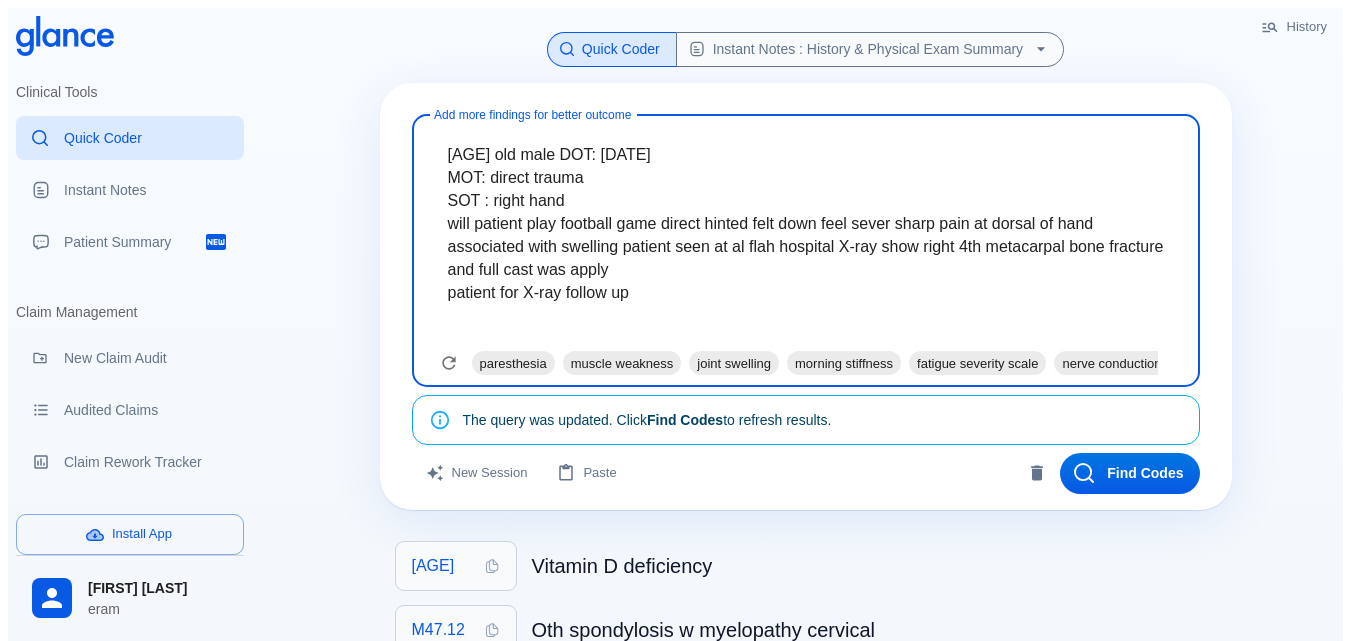 paste on "patient looks unwell not pale, jaundice or cyanosis a febrile
their fiberglass cast blow elbow at right hand in copra position
distal circulation intake" 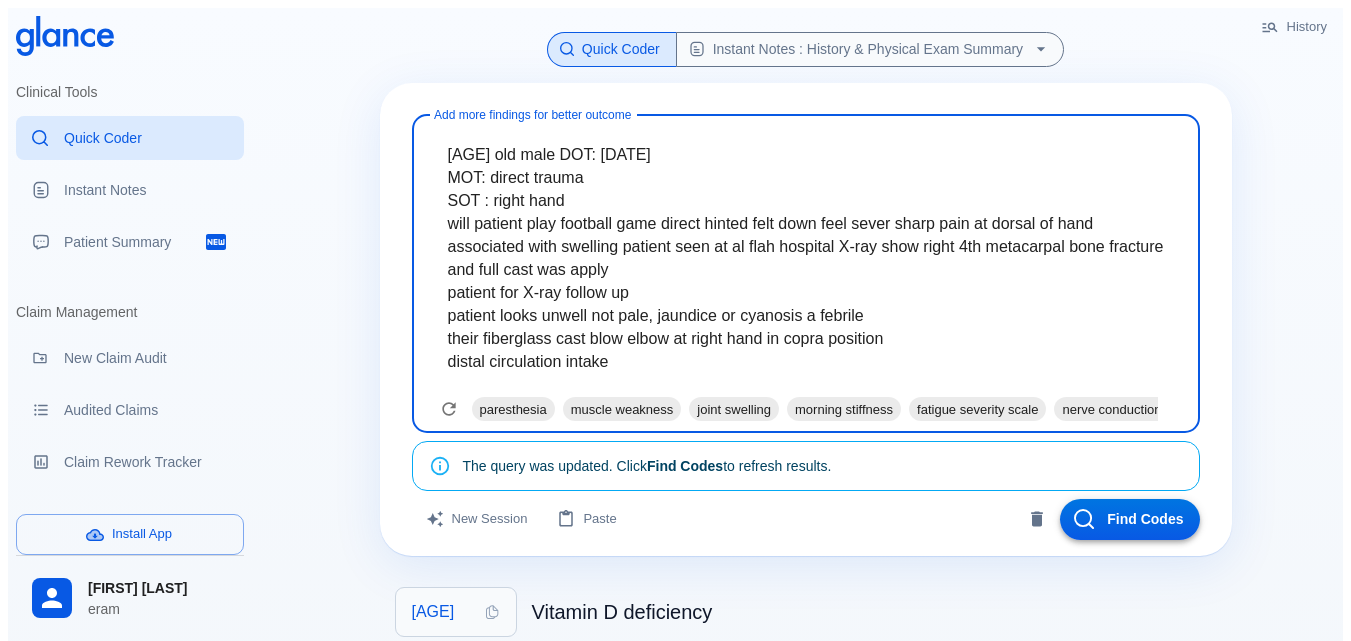 type on "[AGE] old male DOT: [DATE]
MOT: direct trauma
SOT : right hand
will patient play football game direct hinted felt down feel sever sharp pain at dorsal of hand associated with swelling patient seen at al flah hospital X-ray show right 4th metacarpal bone fracture and full cast was apply
patient for X-ray follow up
patient looks unwell not pale, jaundice or cyanosis a febrile
their fiberglass cast blow elbow at right hand in copra position
distal circulation intake" 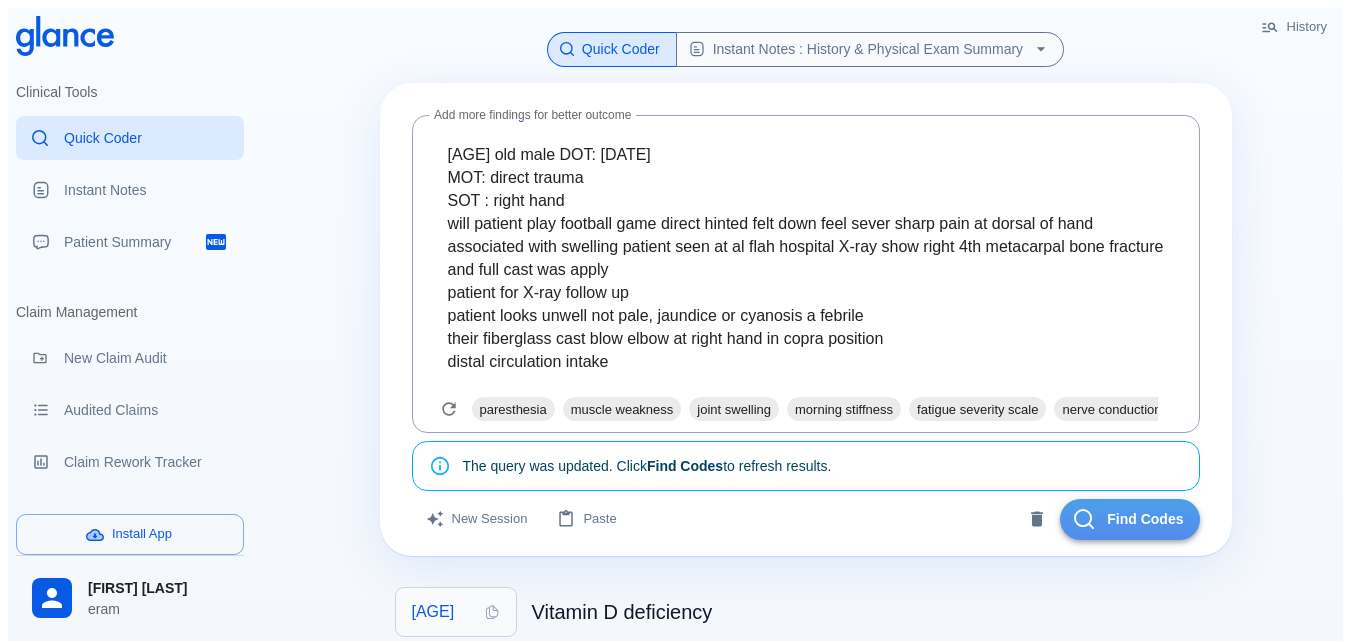 click on "Find Codes" at bounding box center [1130, 519] 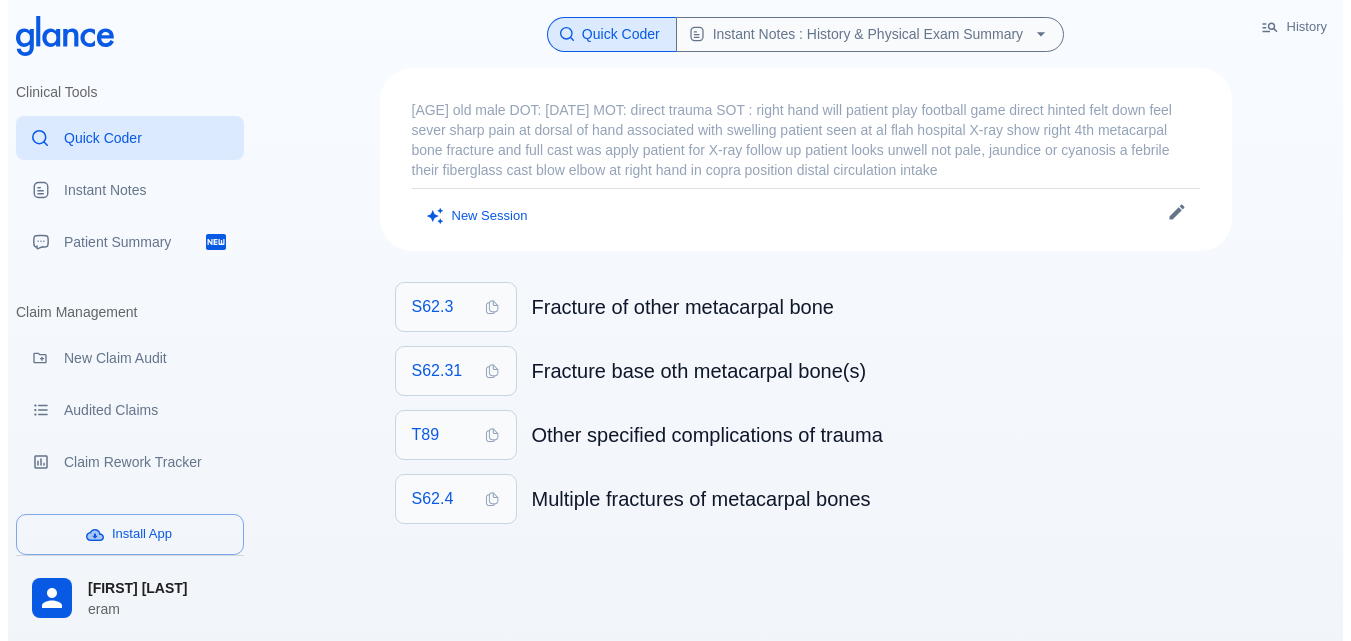 scroll, scrollTop: 0, scrollLeft: 0, axis: both 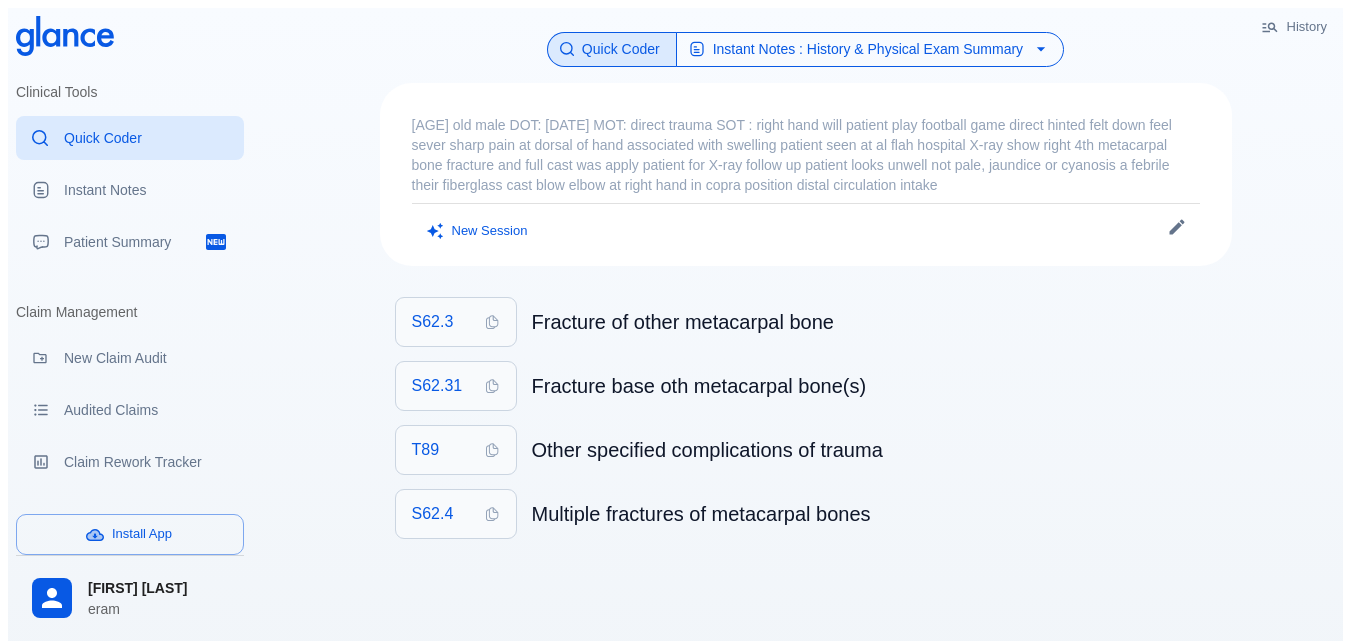 click on "Instant Notes   : History & Physical Exam Summary" at bounding box center (870, 49) 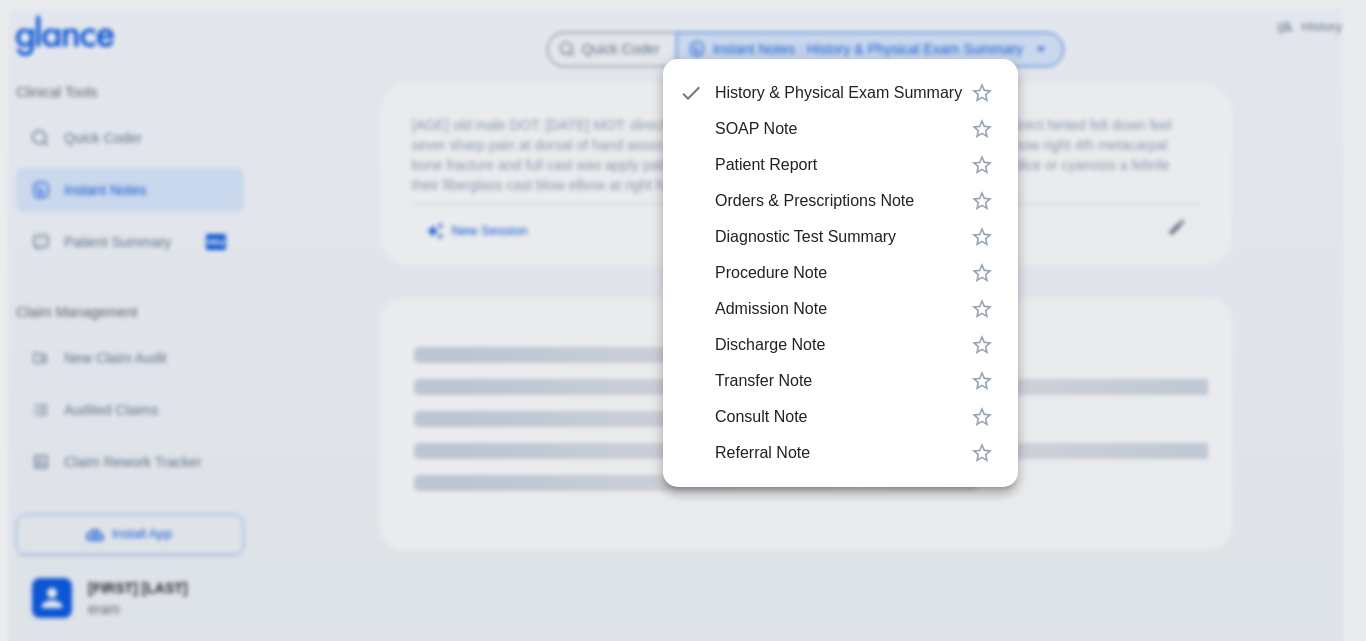 click on "History & Physical Exam Summary" at bounding box center (838, 93) 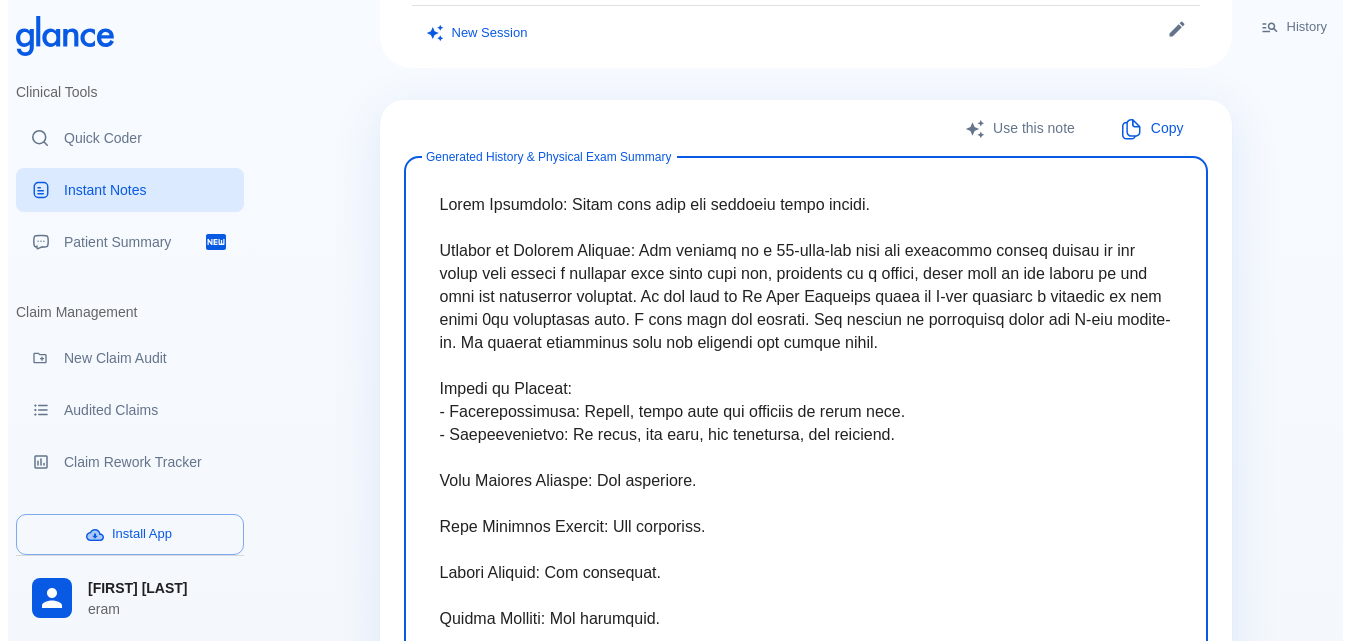 scroll, scrollTop: 200, scrollLeft: 0, axis: vertical 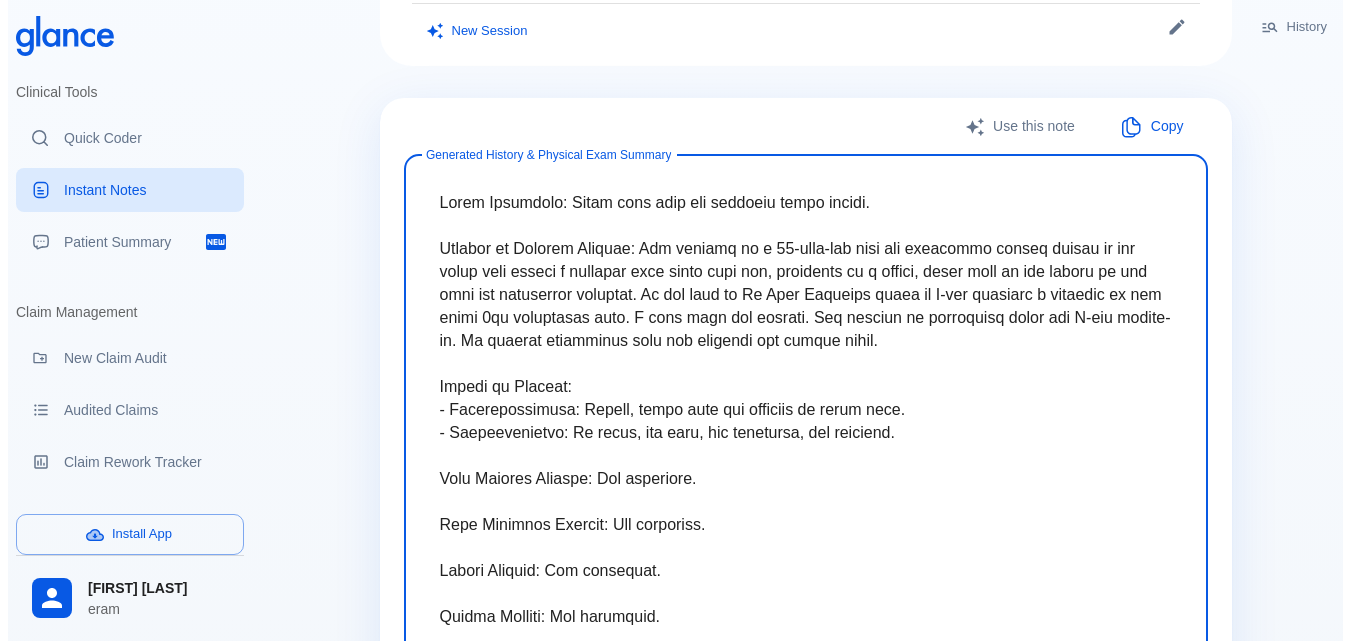 drag, startPoint x: 575, startPoint y: 212, endPoint x: 1020, endPoint y: 369, distance: 471.88345 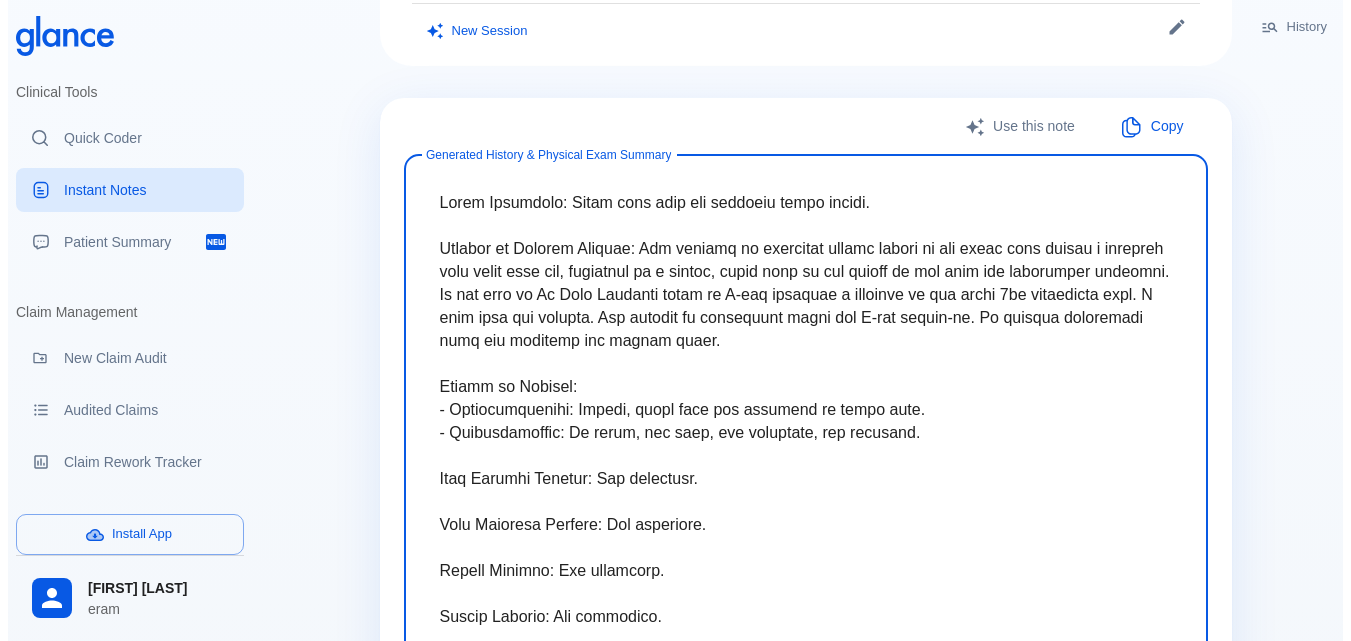 click at bounding box center (806, 524) 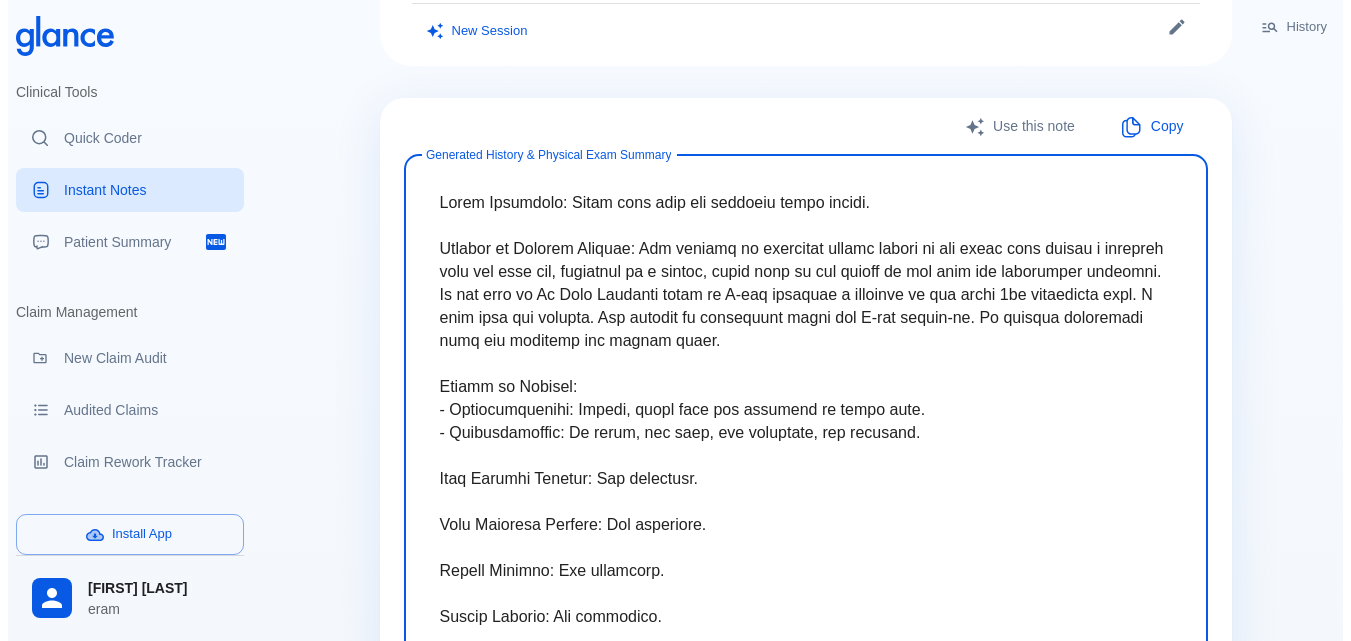 click at bounding box center [806, 524] 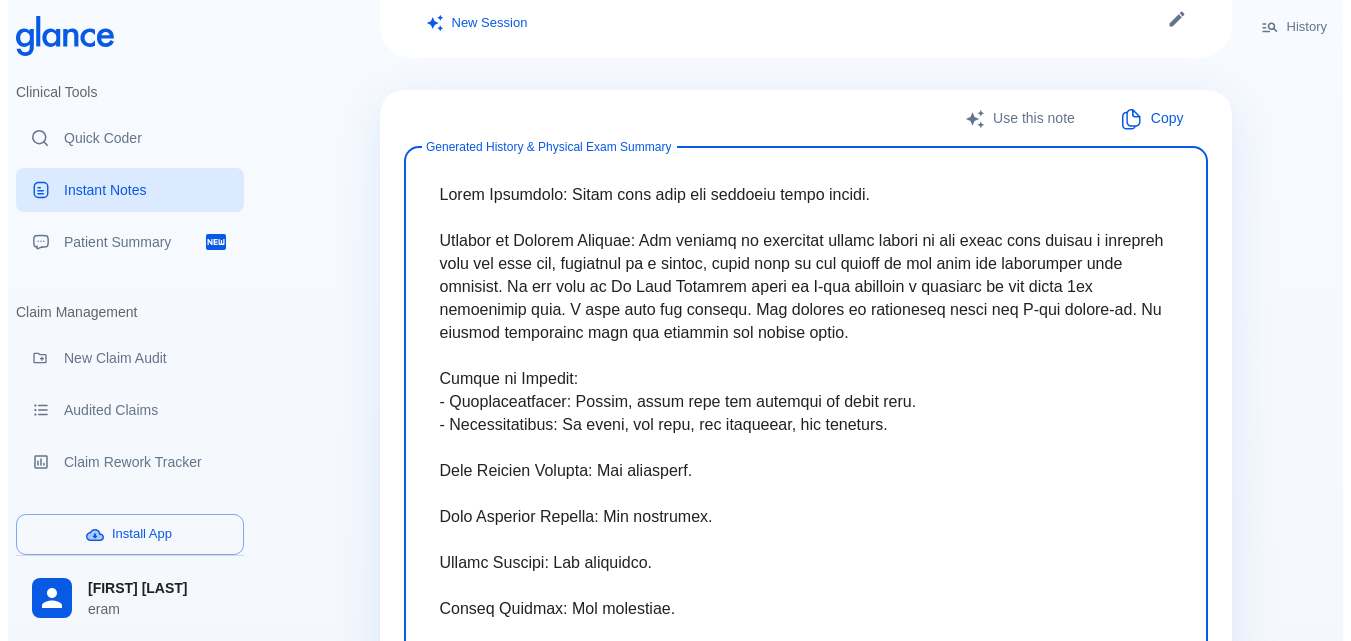 scroll, scrollTop: 200, scrollLeft: 0, axis: vertical 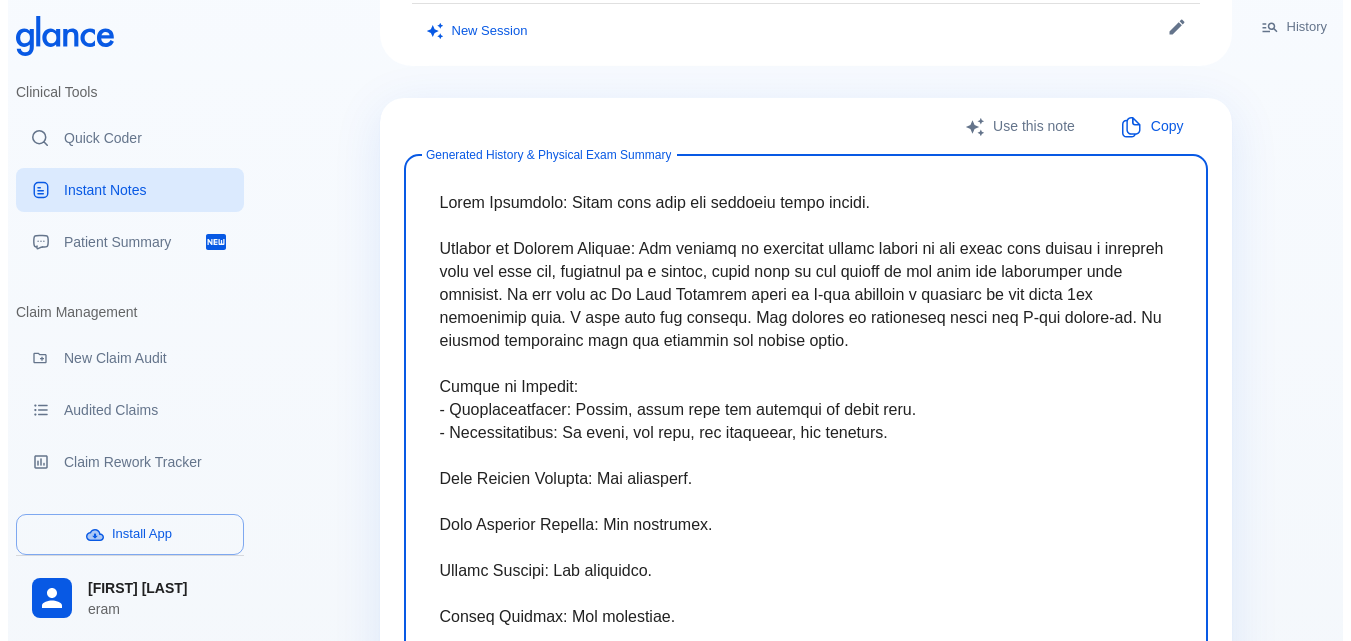 drag, startPoint x: 1111, startPoint y: 350, endPoint x: 432, endPoint y: 211, distance: 693.08154 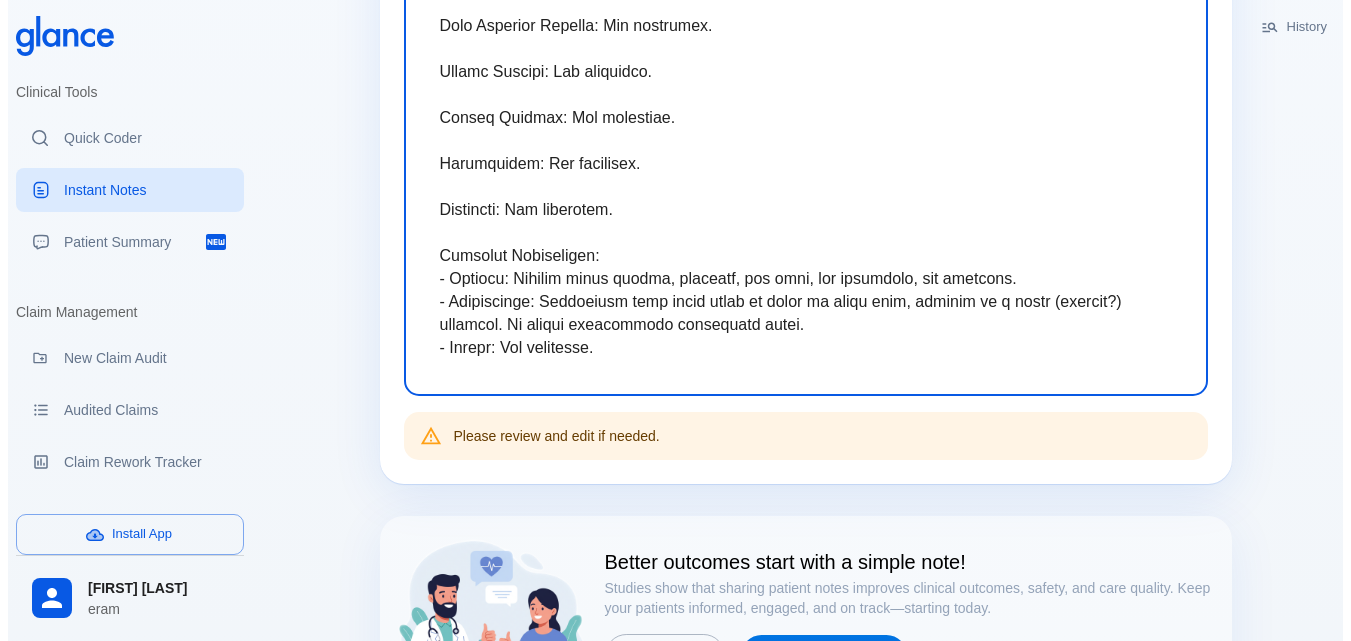 scroll, scrollTop: 700, scrollLeft: 0, axis: vertical 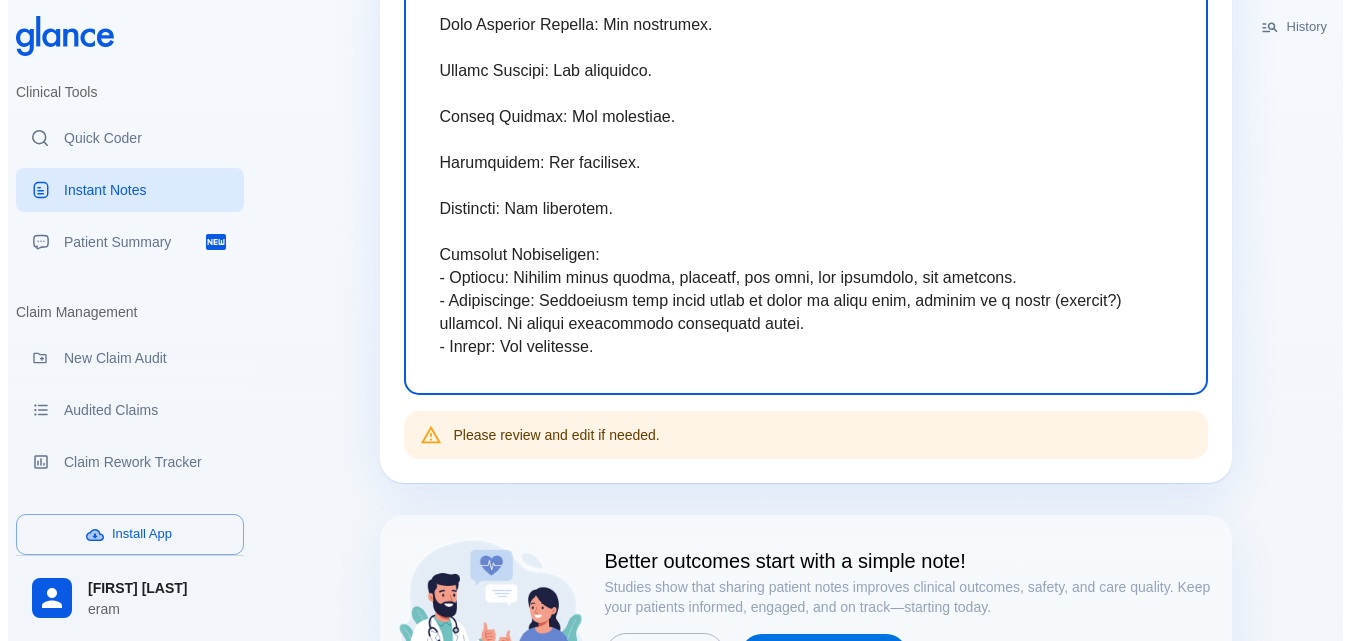 drag, startPoint x: 522, startPoint y: 290, endPoint x: 678, endPoint y: 354, distance: 168.6179 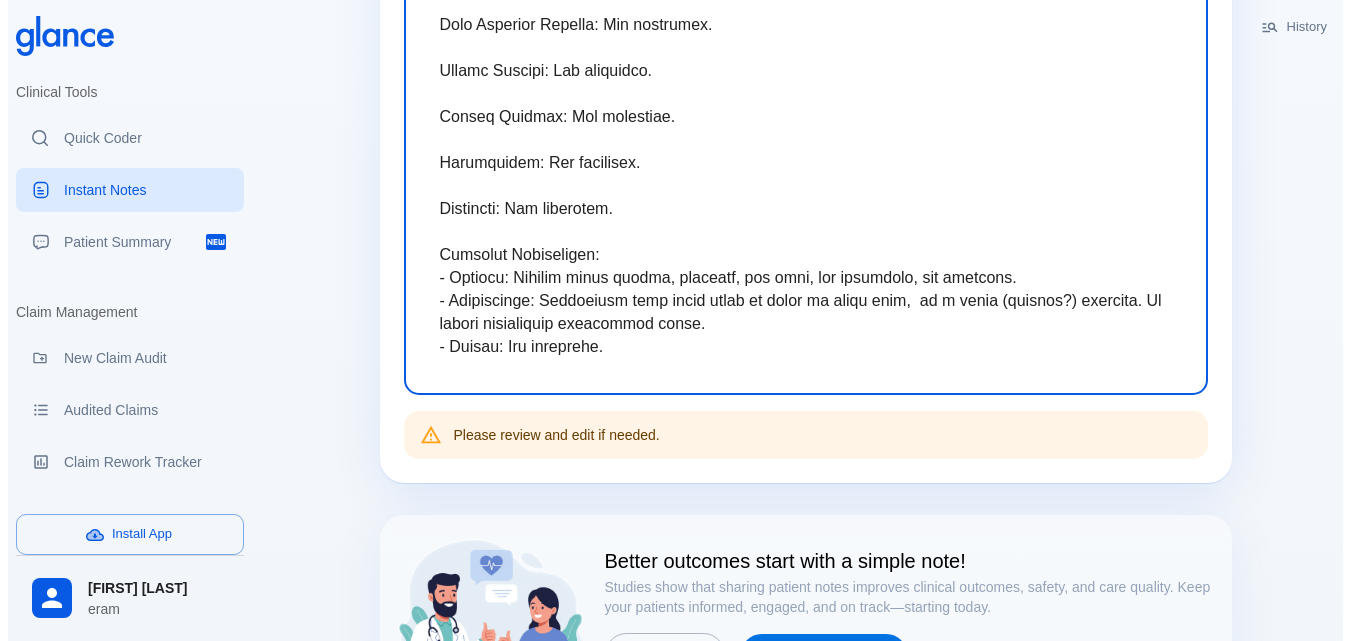 click at bounding box center [806, 24] 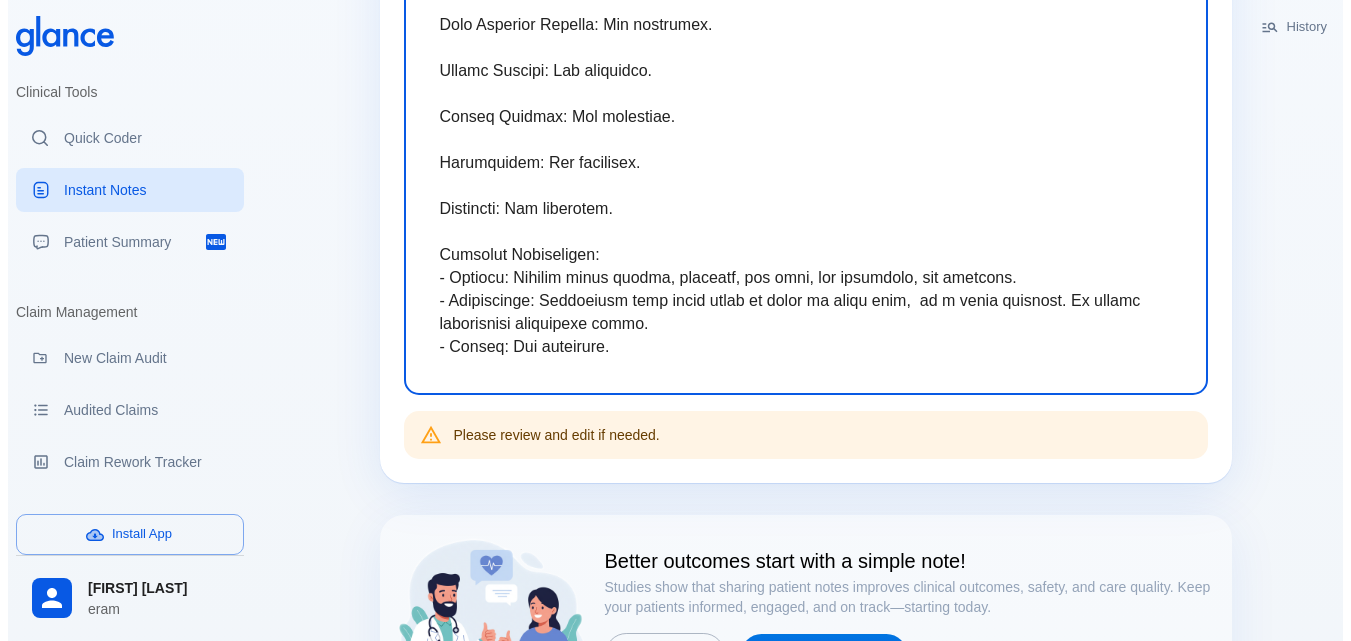 drag, startPoint x: 750, startPoint y: 339, endPoint x: 519, endPoint y: 295, distance: 235.15314 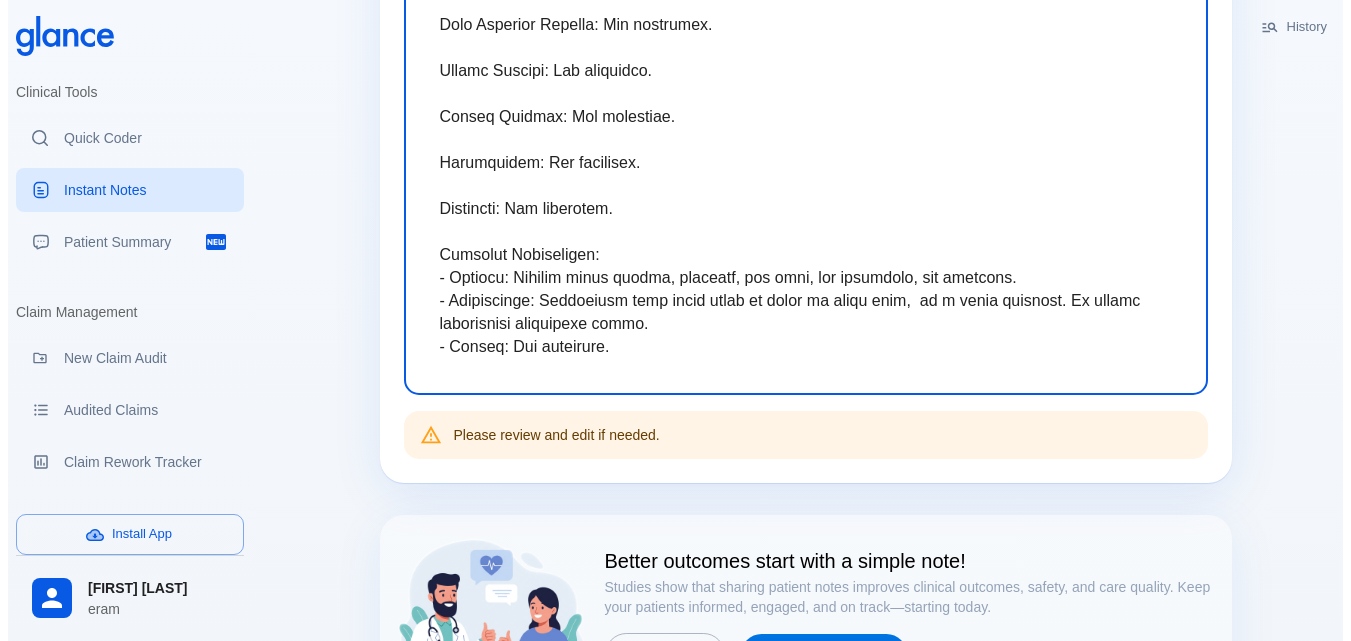 click at bounding box center [806, 24] 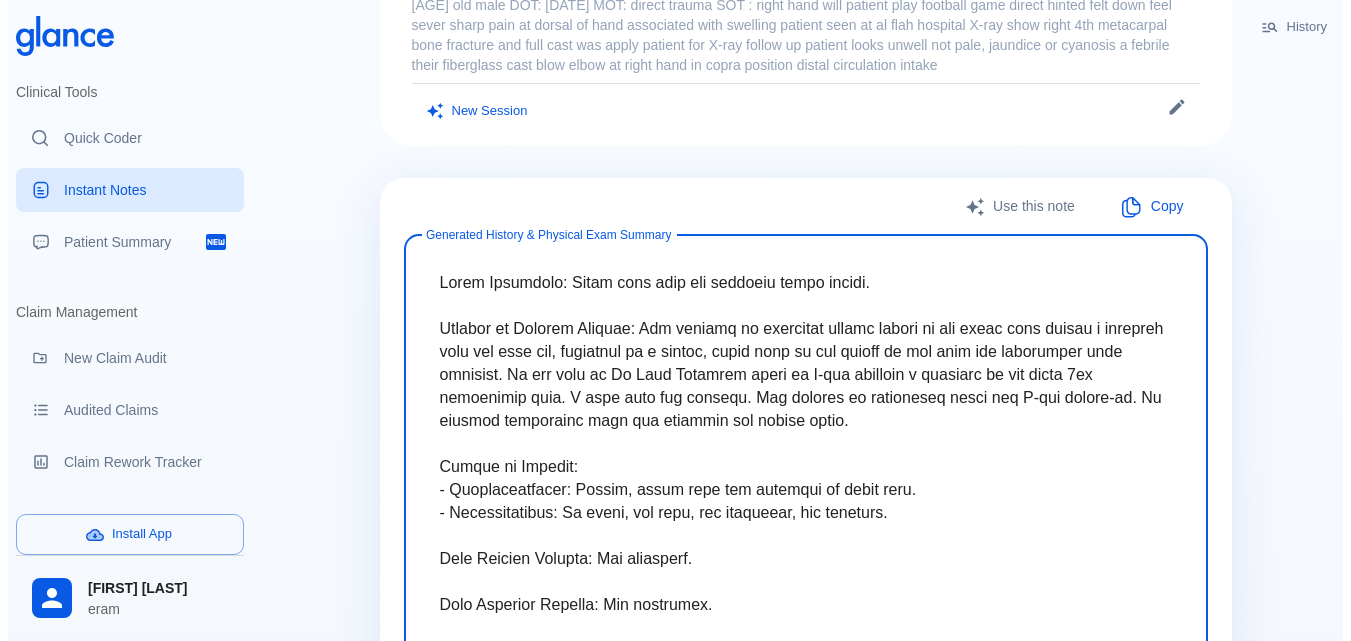 scroll, scrollTop: 0, scrollLeft: 0, axis: both 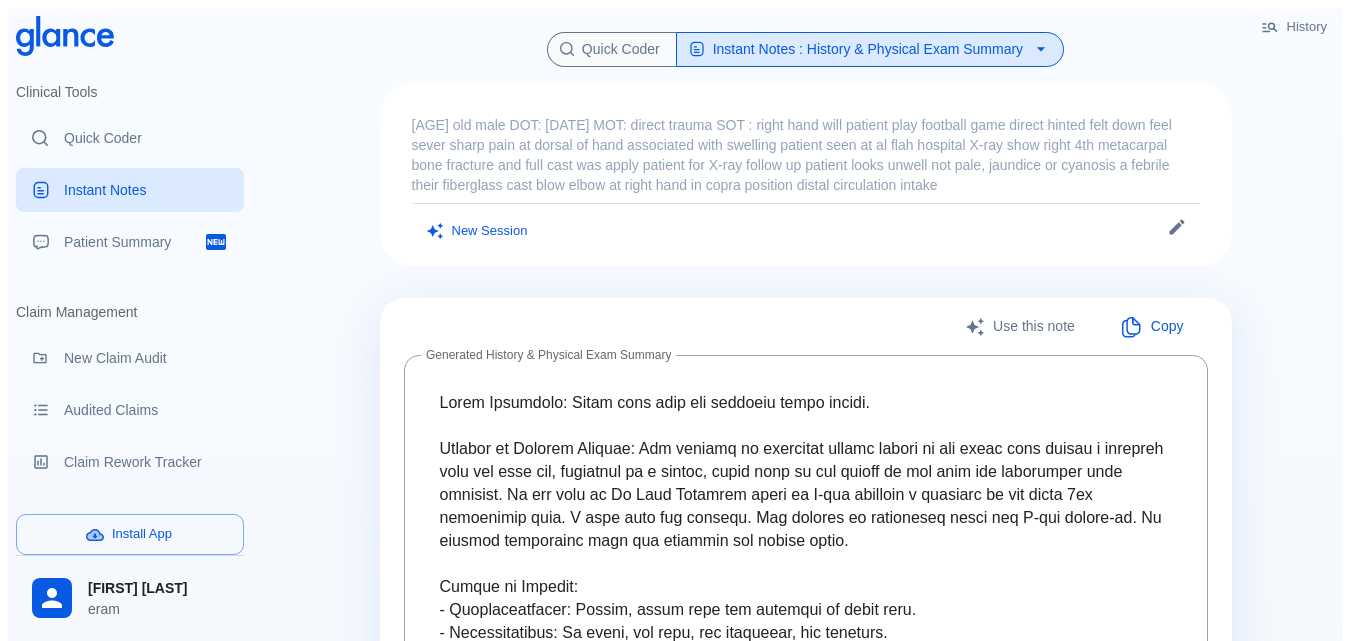 click on "[AGE] old male DOT: [DATE]
MOT: direct trauma
SOT : right hand
will patient play football game direct hinted felt down feel sever sharp pain at dorsal of hand associated with swelling patient seen at al flah hospital X-ray show right 4th metacarpal bone fracture and full cast was apply
patient for X-ray follow up
patient looks unwell not pale, jaundice or cyanosis a febrile
their fiberglass cast blow elbow at right hand in copra position
distal circulation intake" at bounding box center (806, 155) 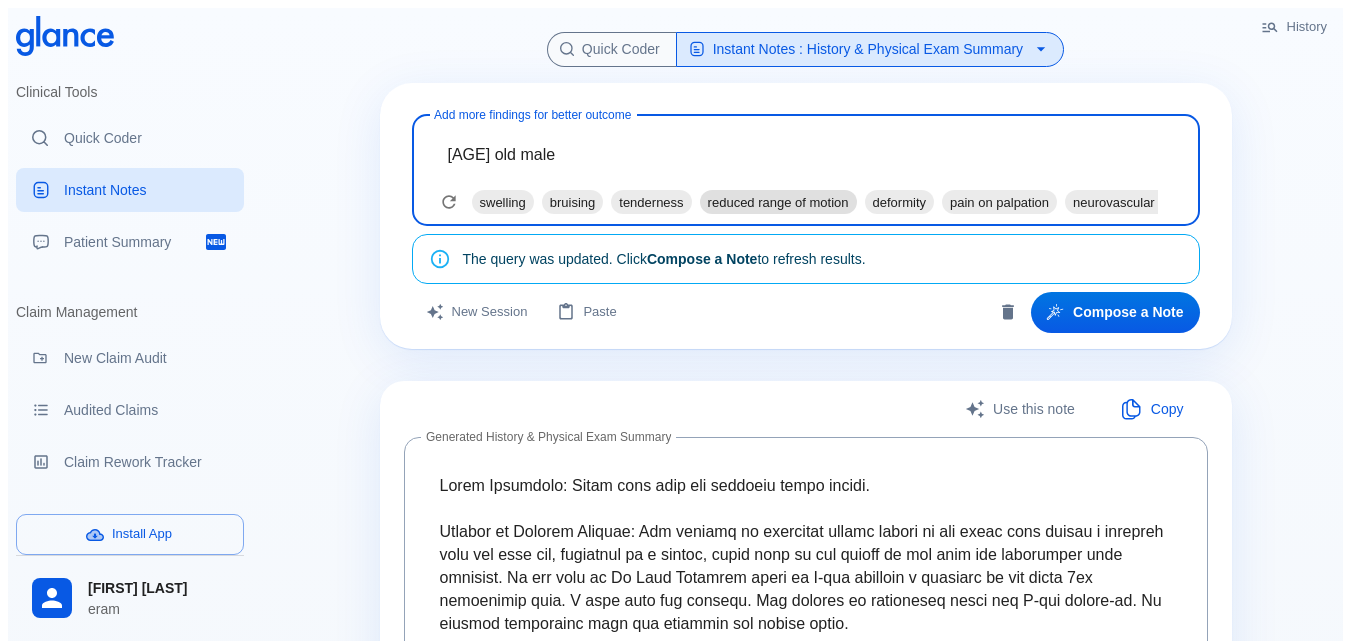 paste on "low back pain
gradual onset low back pain dull aching pain , with movement , increase flexion of back and with holding heavy associated with left lower limp pain no numbness also has burning micturition
PMH: no significant" 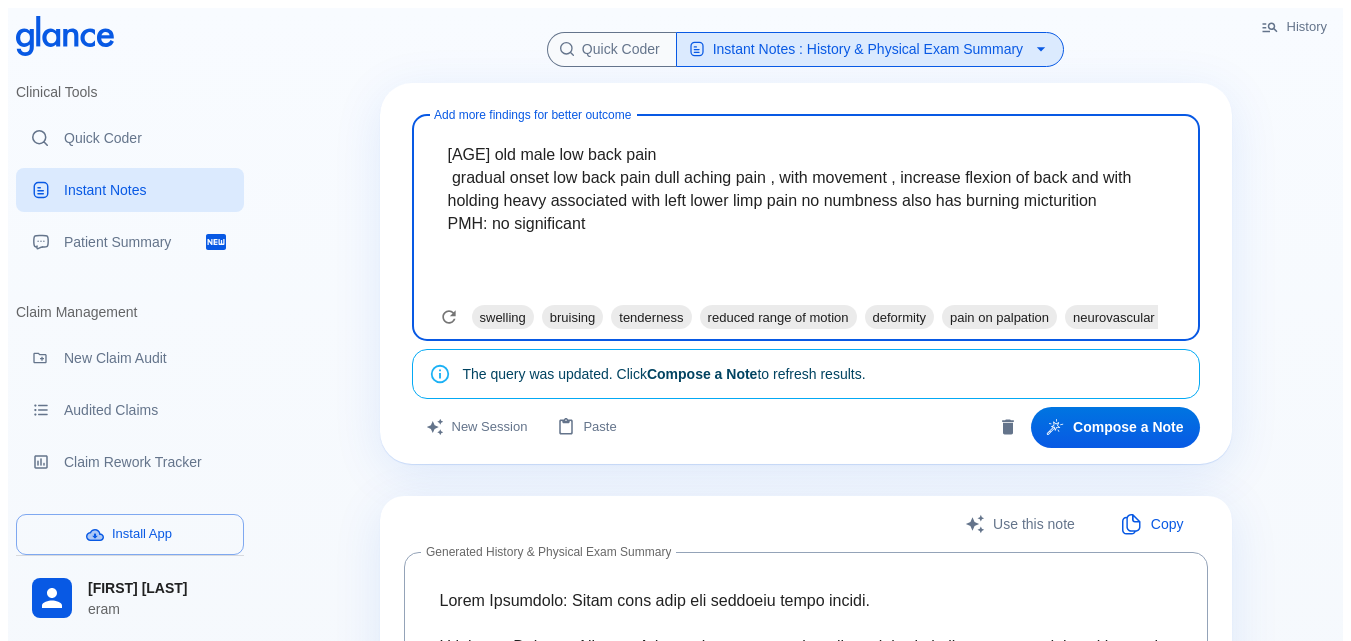 paste on "patient looks unwell  pale, not jaundice or cyanosis a febrile
tenderness  muscle spasm at paraspinal muscles
decrease lumbar extension
SLRT, contralateral SLRT and femoral thresh test are negative
no neurological signs" 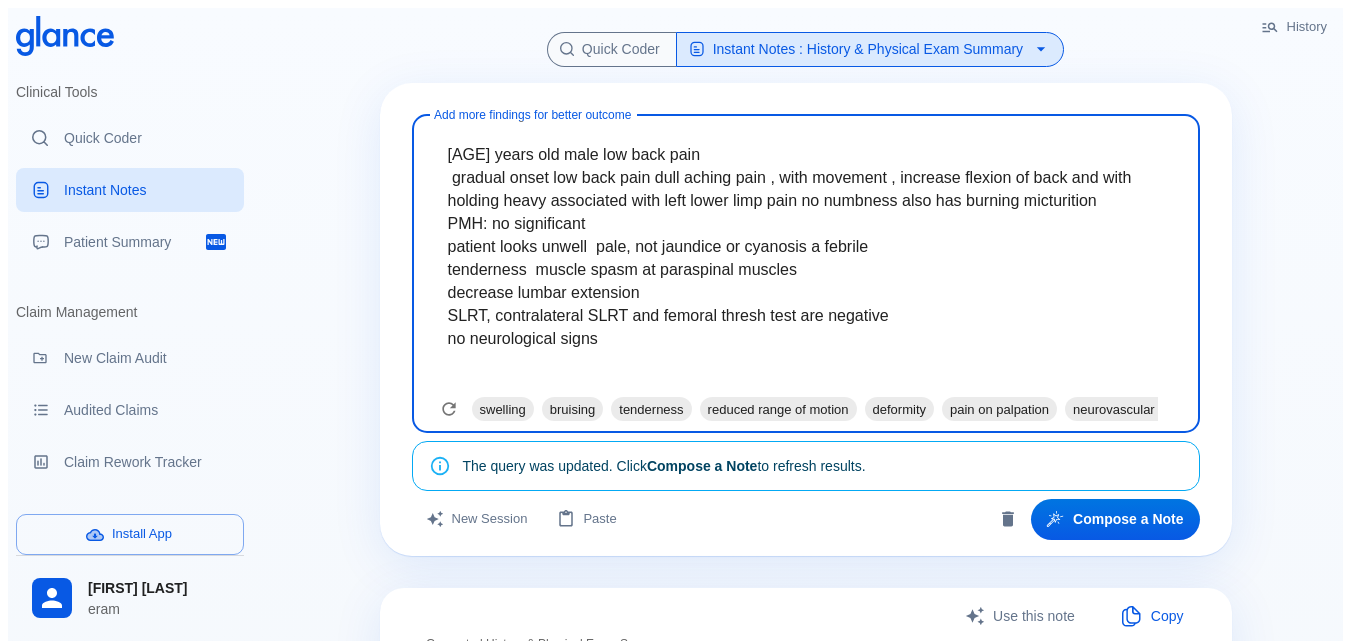 type on "[AGE] years old male low back pain
gradual onset low back pain dull aching pain , with movement , increase flexion of back and with holding heavy associated with left lower limp pain no numbness also has burning micturition
PMH: no significant
patient looks unwell  pale, not jaundice or cyanosis a febrile
tenderness  muscle spasm at paraspinal muscles
decrease lumbar extension
SLRT, contralateral SLRT and femoral thresh test are negative
no neurological signs" 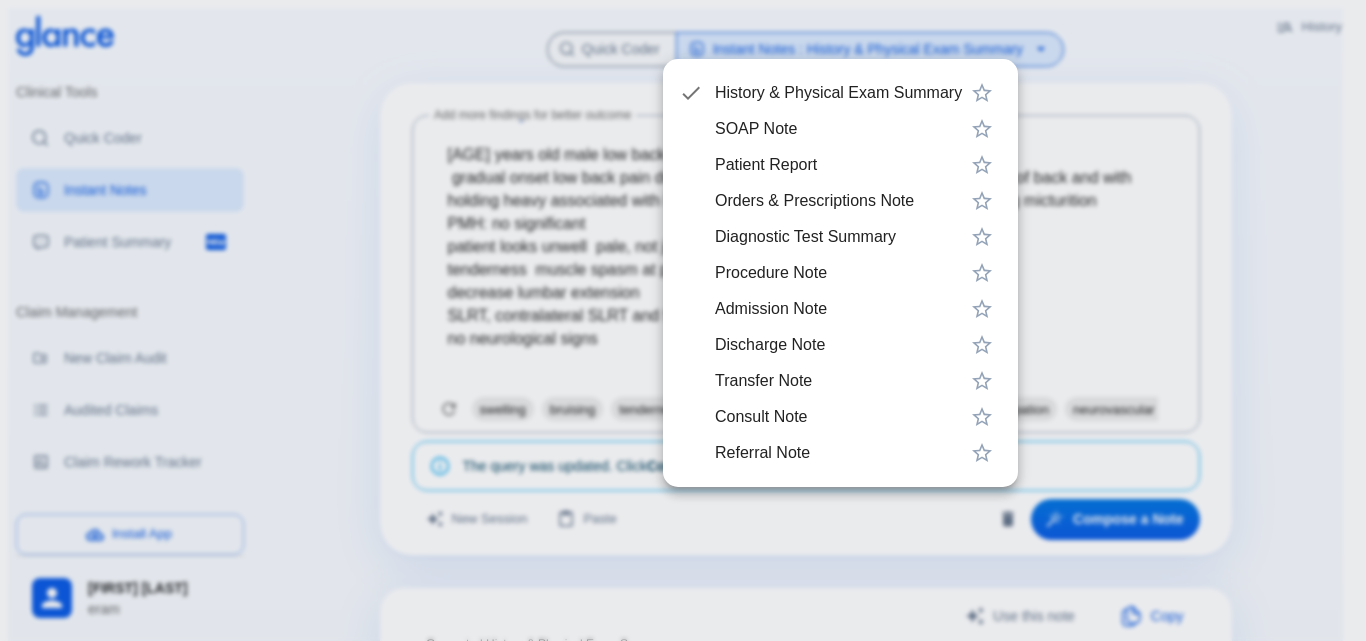 click on "History & Physical Exam Summary" at bounding box center (838, 93) 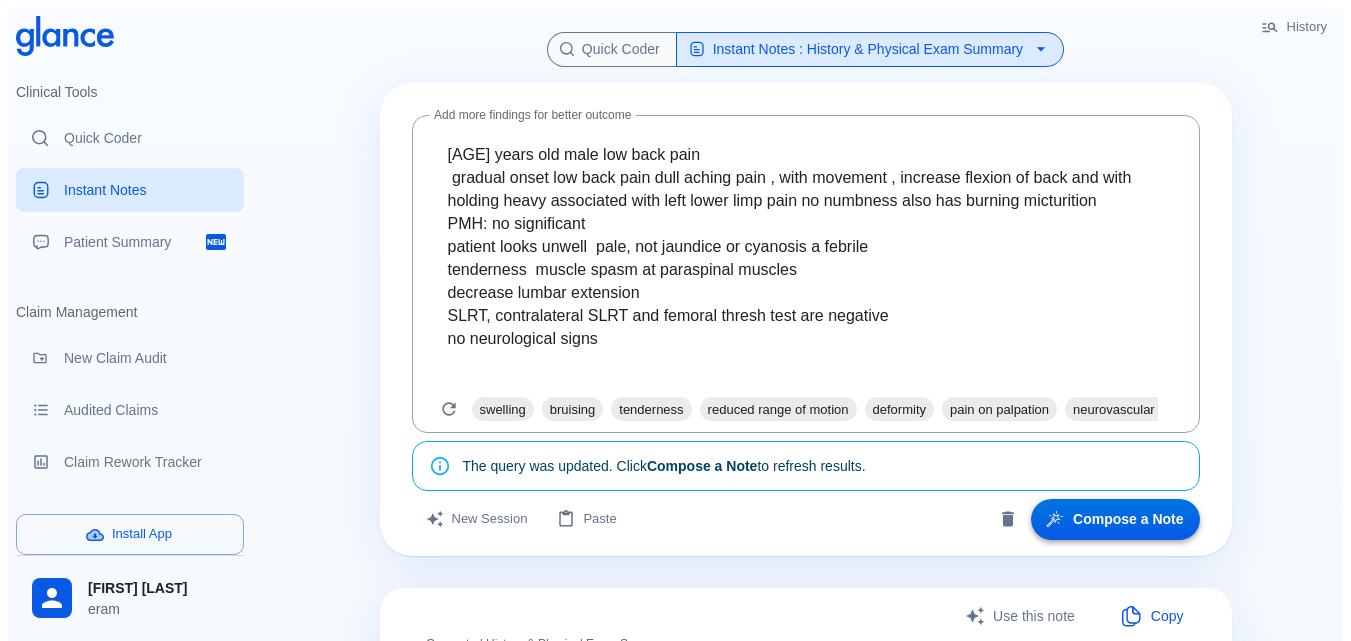 click on "Compose a Note" at bounding box center [1115, 519] 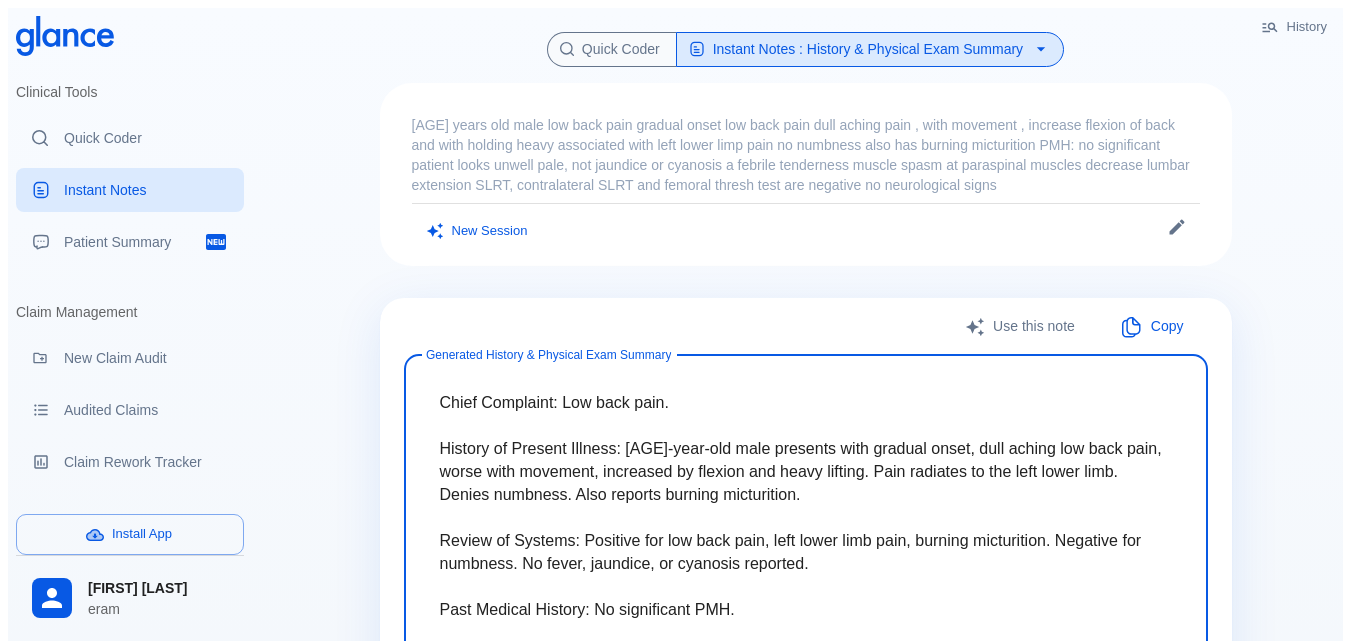 click on "Chief Complaint: Low back pain.
History of Present Illness: [AGE]-year-old male presents with gradual onset, dull aching low back pain, worse with movement, increased by flexion and heavy lifting. Pain radiates to the left lower limb. Denies numbness. Also reports burning micturition.
Review of Systems: Positive for low back pain, left lower limb pain, burning micturition. Negative for numbness. No fever, jaundice, or cyanosis reported.
Past Medical History: No significant PMH.
Physical Examination: Patient appears unwell and pale. Not jaundiced or cyanosed. Afebrile. Tenderness and muscle spasm at paraspinal muscles found. Decreased lumbar extension. SLRT, contralateral SLRT, and femoral stretch tests negative. No neurological deficits noted." at bounding box center (806, 563) 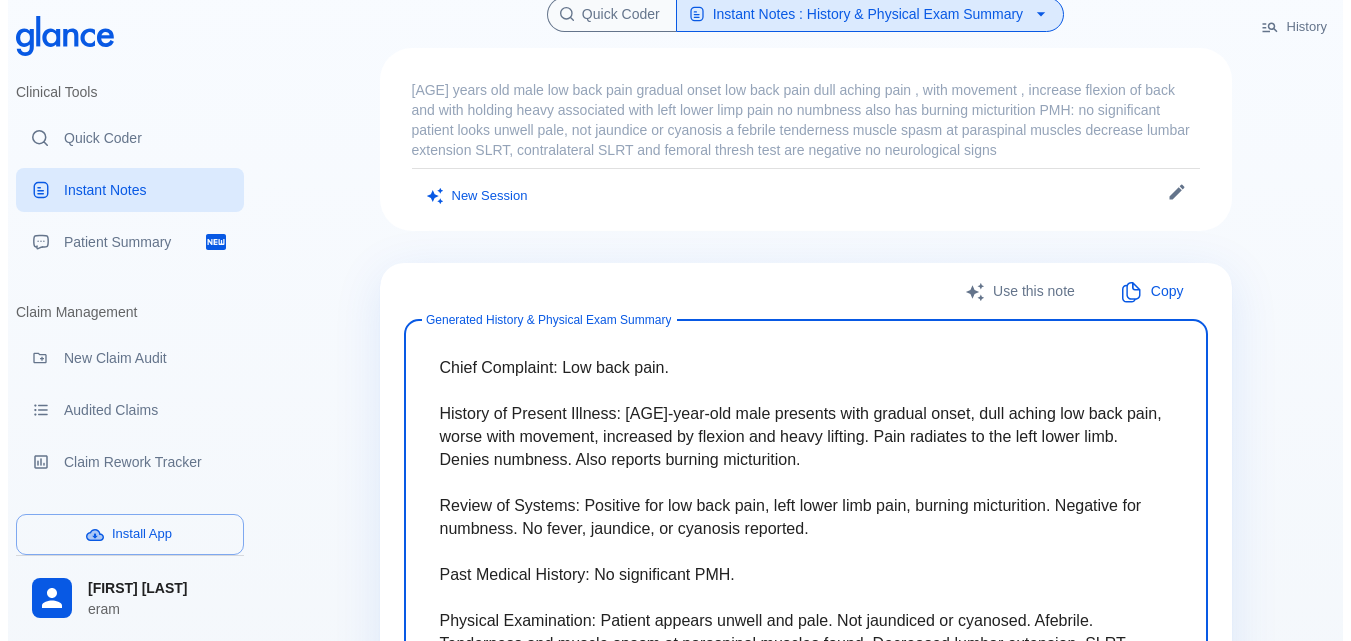 scroll, scrollTop: 0, scrollLeft: 0, axis: both 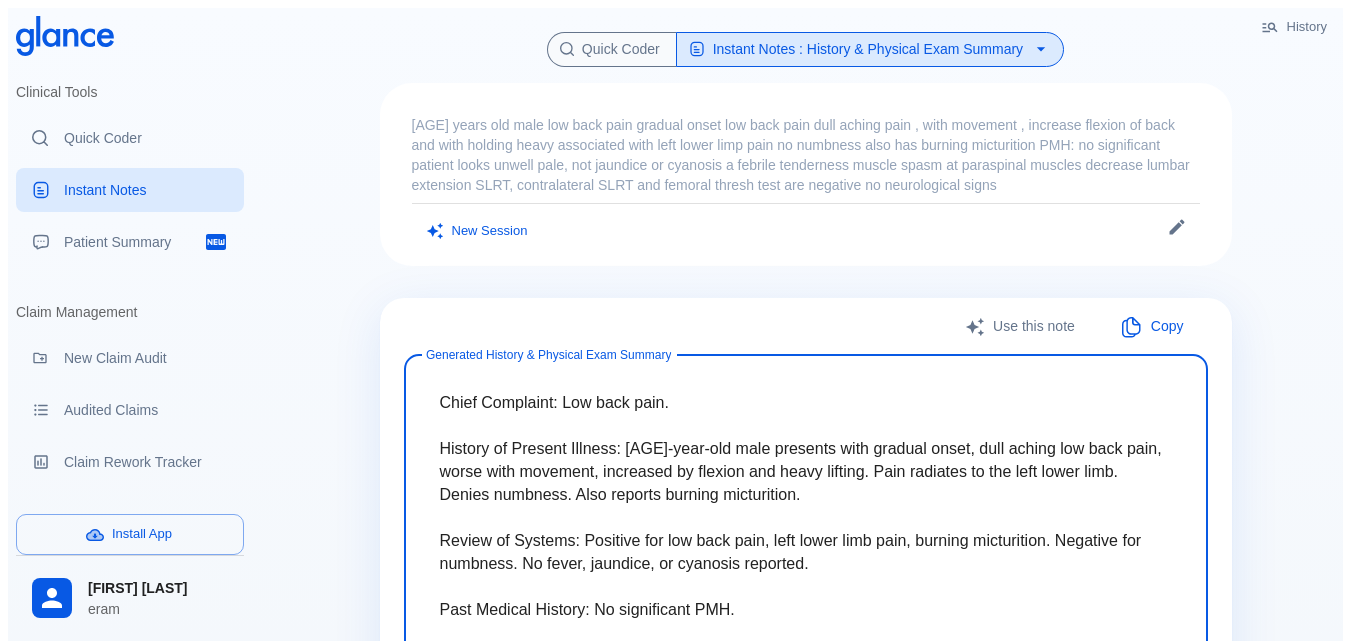 click on "[AGE] years old male low back pain
gradual onset low back pain dull aching pain , with movement , increase flexion of back and with holding heavy associated with left lower limp pain no numbness also has burning micturition
PMH: no significant
patient looks unwell  pale, not jaundice or cyanosis a febrile
tenderness  muscle spasm at paraspinal muscles
decrease lumbar extension
SLRT, contralateral SLRT and femoral thresh test are negative
no neurological signs" at bounding box center (806, 155) 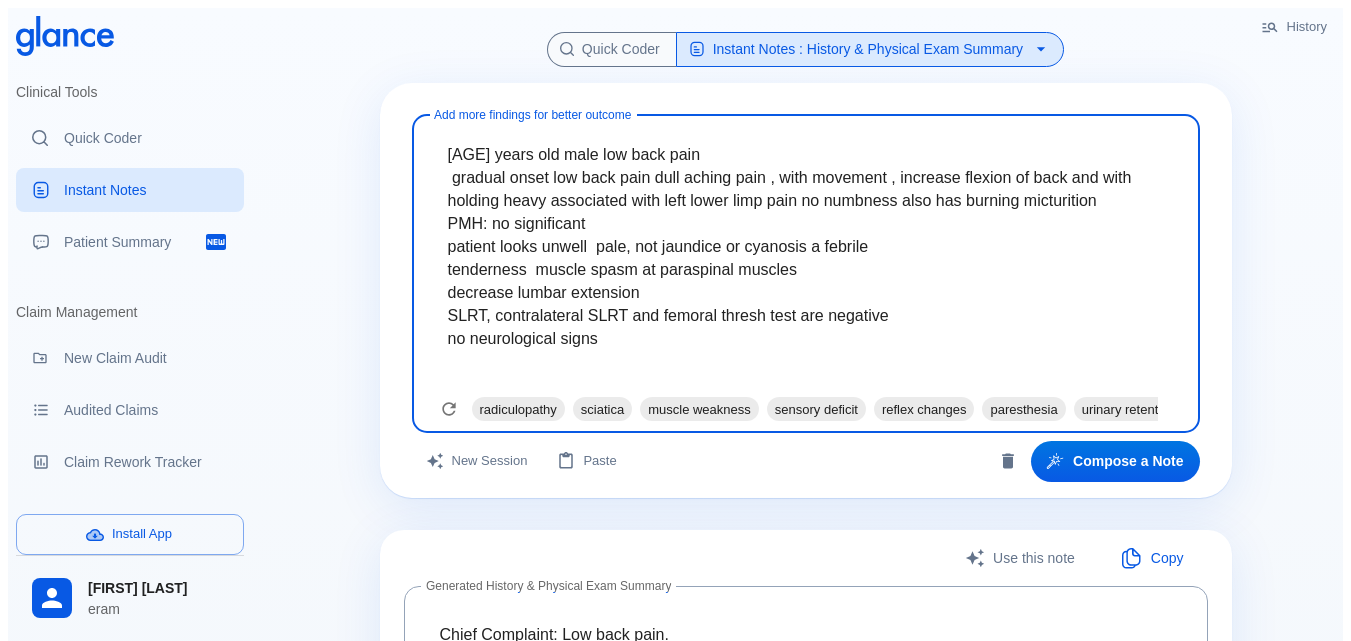 click on "[AGE] years old male low back pain
gradual onset low back pain dull aching pain , with movement , increase flexion of back and with holding heavy associated with left lower limp pain no numbness also has burning micturition
PMH: no significant
patient looks unwell  pale, not jaundice or cyanosis a febrile
tenderness  muscle spasm at paraspinal muscles
decrease lumbar extension
SLRT, contralateral SLRT and femoral thresh test are negative
no neurological signs" at bounding box center (806, 258) 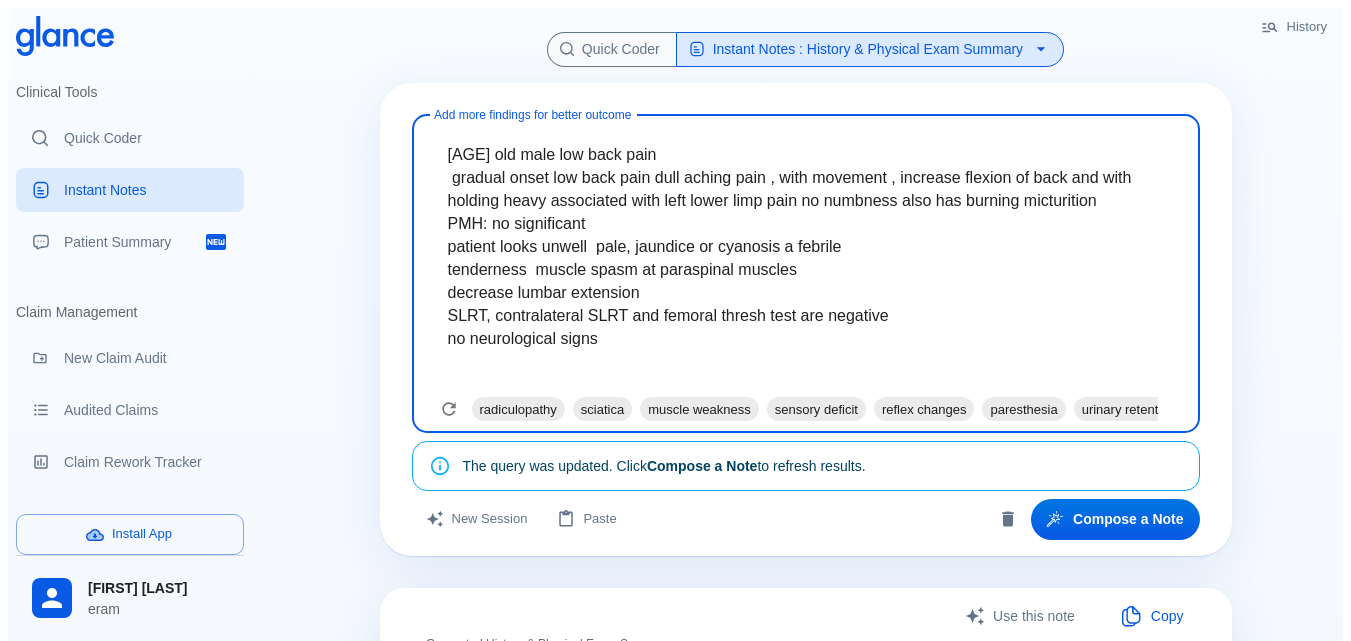 click on "[AGE] old male low back pain
gradual onset low back pain dull aching pain , with movement , increase flexion of back and with holding heavy associated with left lower limp pain no numbness also has burning micturition
PMH: no significant
patient looks unwell  pale, jaundice or cyanosis a febrile
tenderness  muscle spasm at paraspinal muscles
decrease lumbar extension
SLRT, contralateral SLRT and femoral thresh test are negative
no neurological signs" at bounding box center [806, 258] 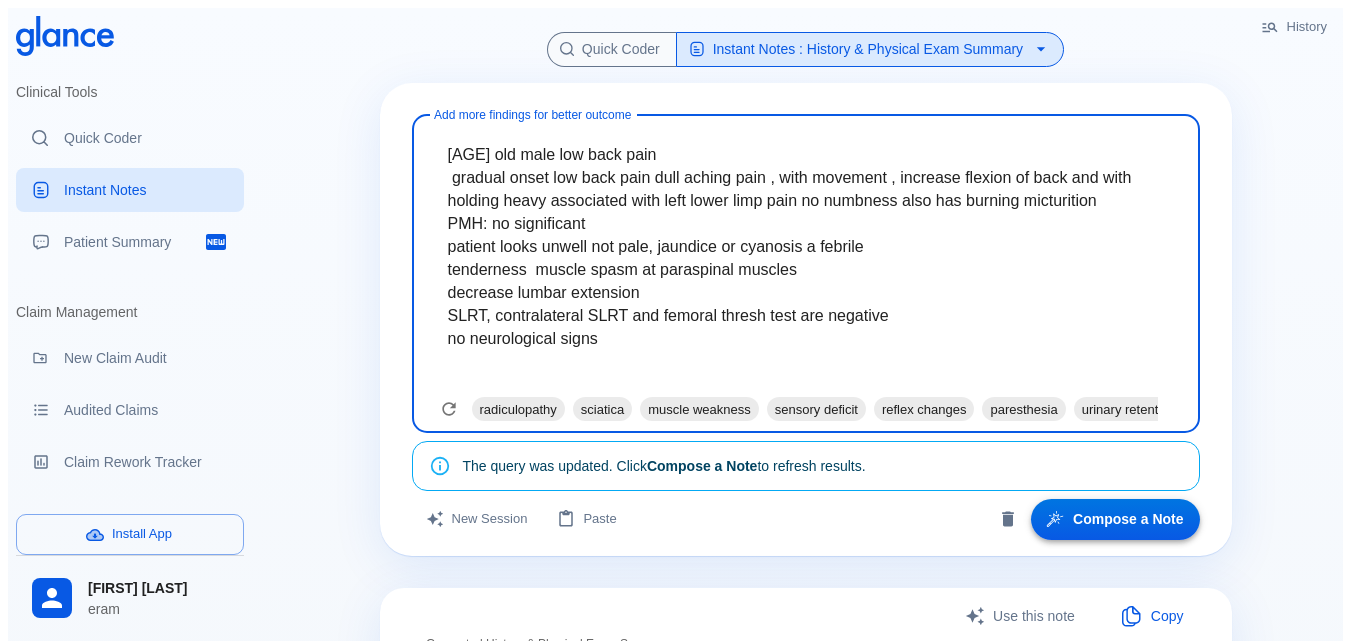type on "[AGE] old male low back pain
gradual onset low back pain dull aching pain , with movement , increase flexion of back and with holding heavy associated with left lower limp pain no numbness also has burning micturition
PMH: no significant
patient looks unwell not pale, jaundice or cyanosis a febrile
tenderness  muscle spasm at paraspinal muscles
decrease lumbar extension
SLRT, contralateral SLRT and femoral thresh test are negative
no neurological signs" 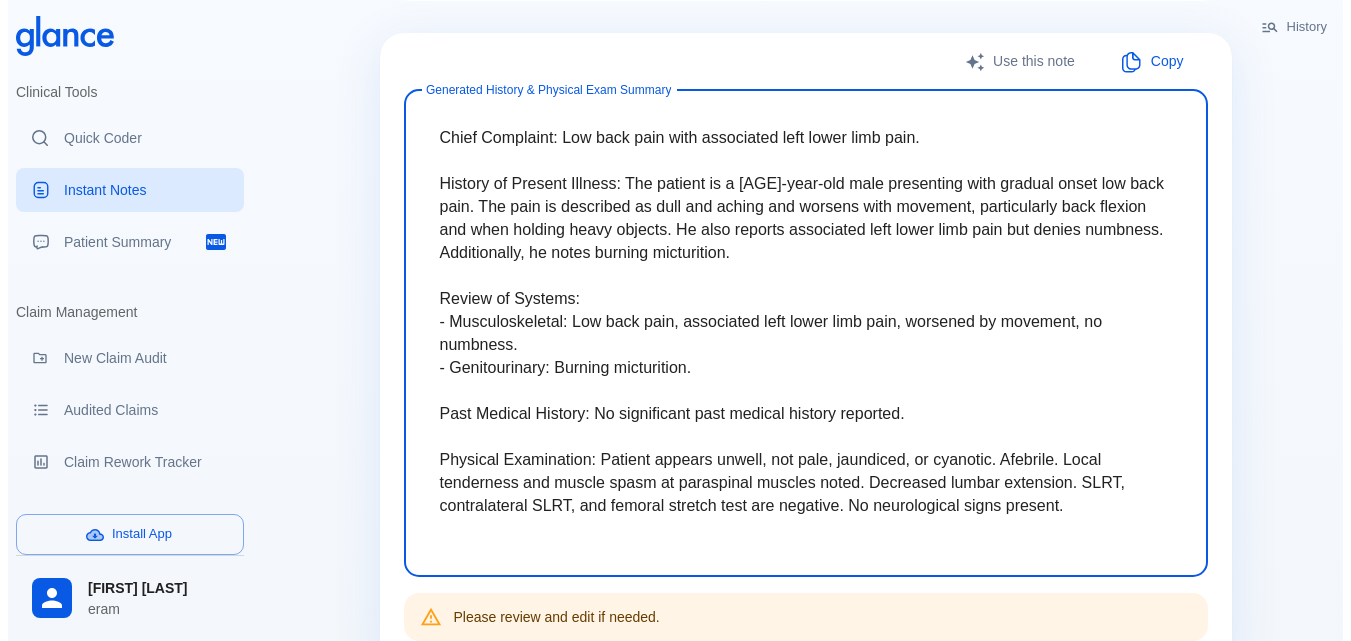 scroll, scrollTop: 300, scrollLeft: 0, axis: vertical 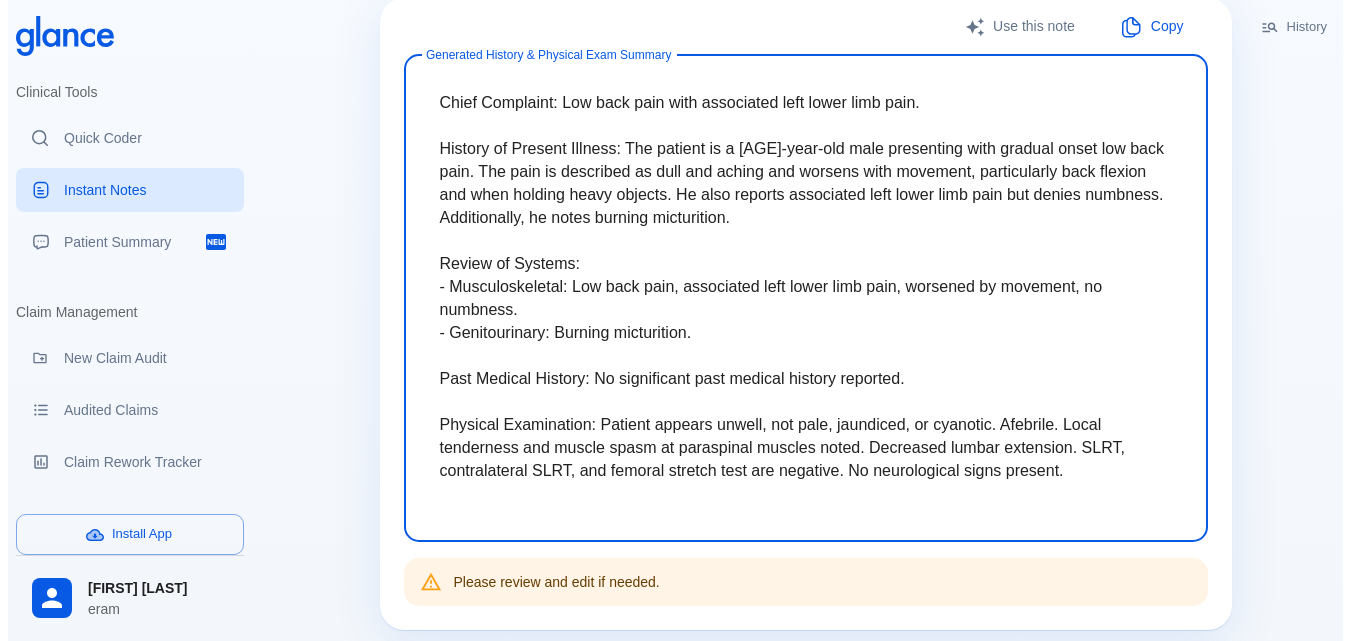 drag, startPoint x: 914, startPoint y: 161, endPoint x: 445, endPoint y: 156, distance: 469.02664 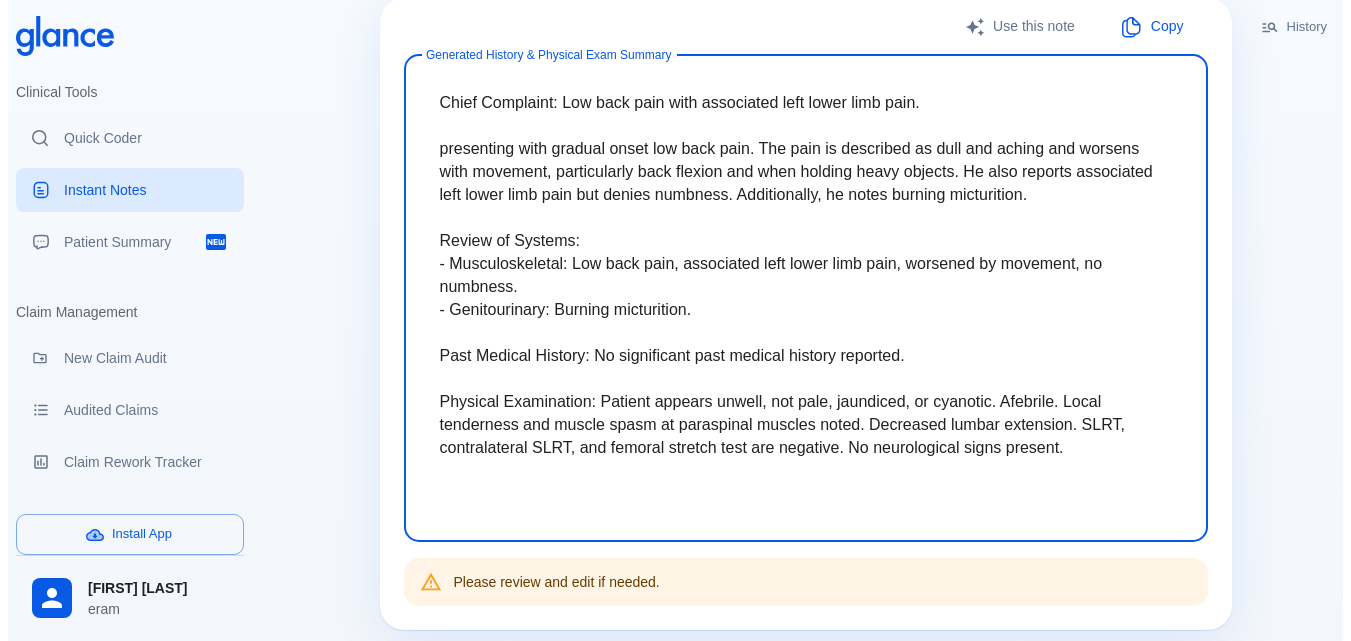 drag, startPoint x: 576, startPoint y: 112, endPoint x: 632, endPoint y: 249, distance: 148.00337 